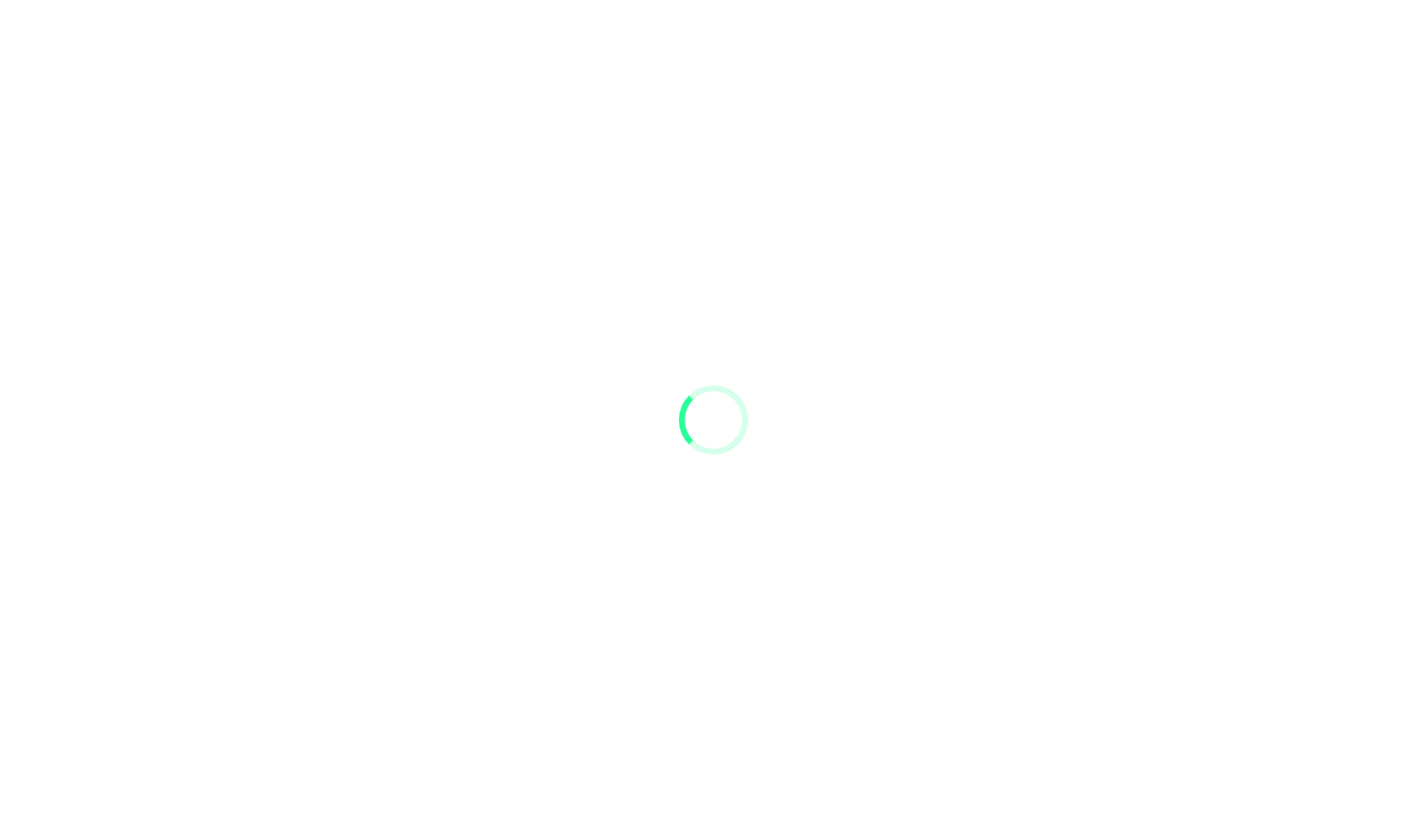 scroll, scrollTop: 0, scrollLeft: 0, axis: both 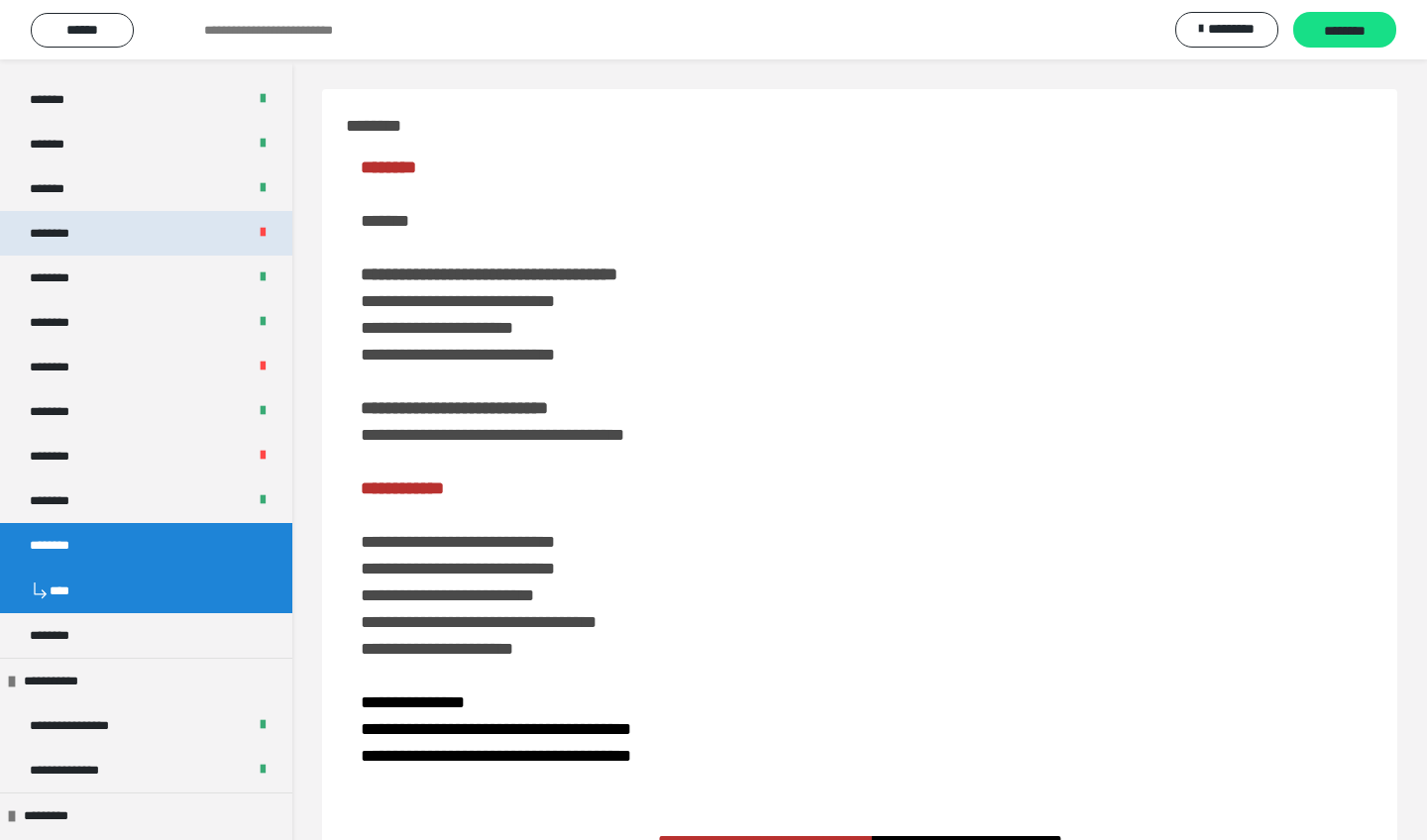 click on "********" at bounding box center [146, 233] 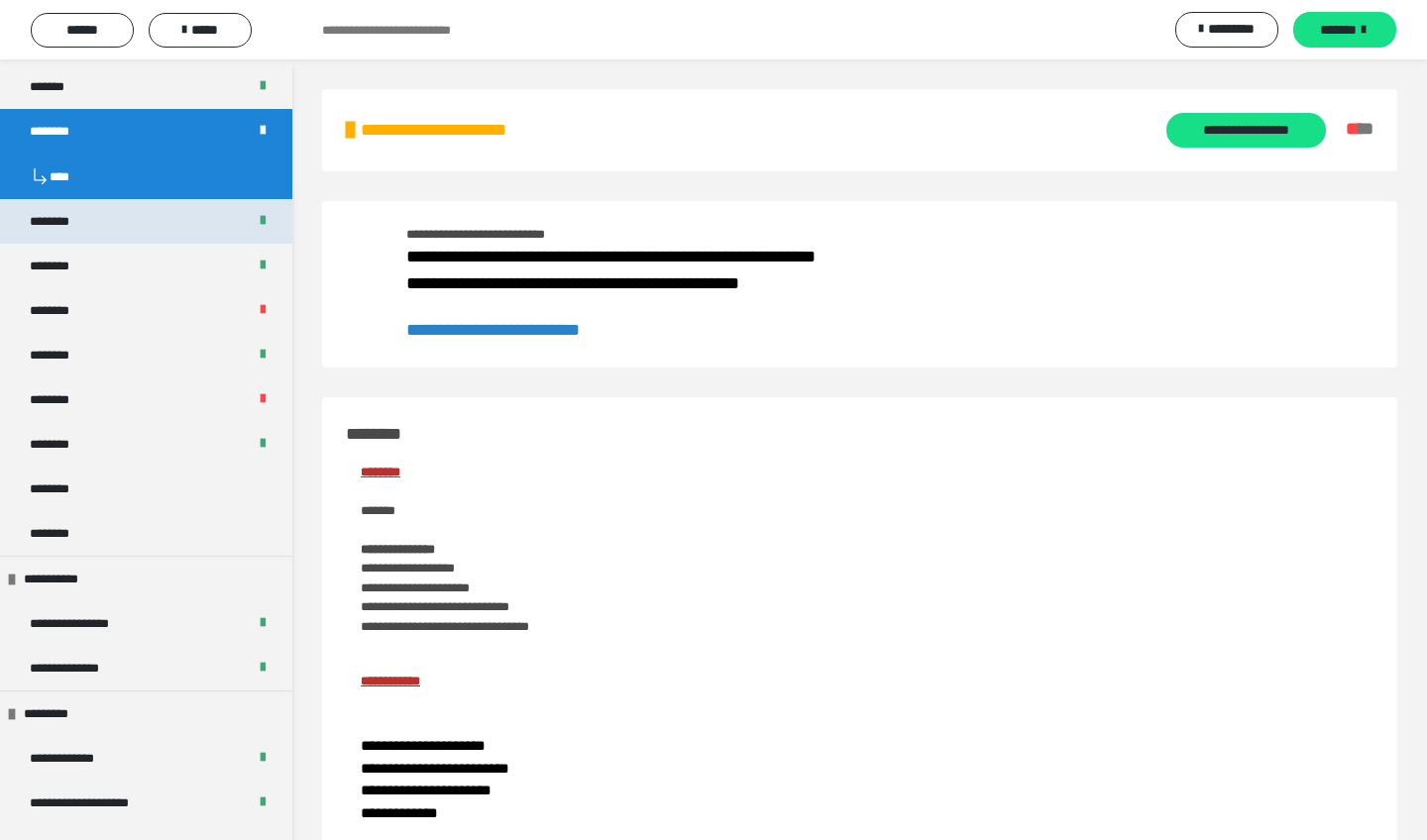 scroll, scrollTop: 1039, scrollLeft: 0, axis: vertical 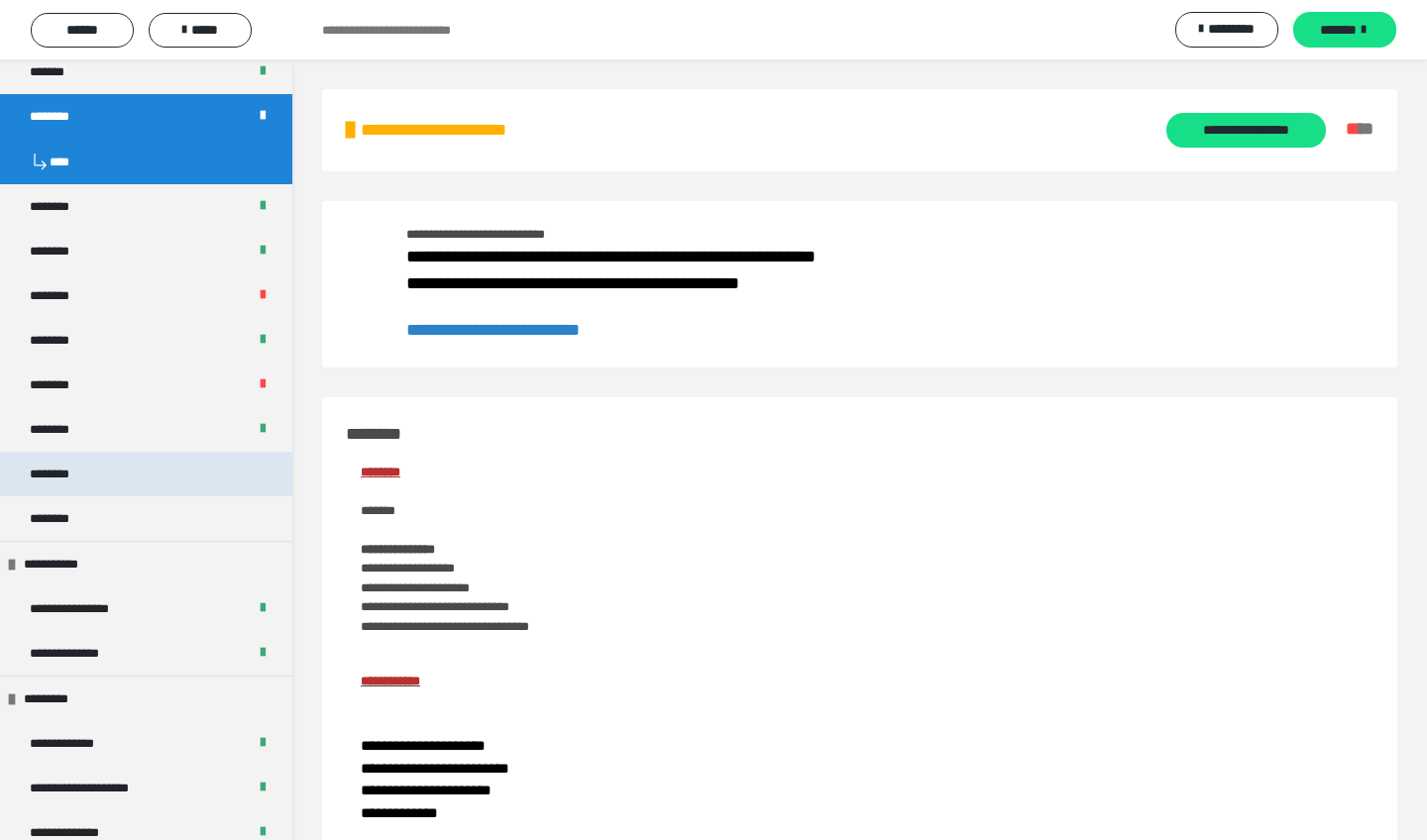 click on "********" at bounding box center (146, 473) 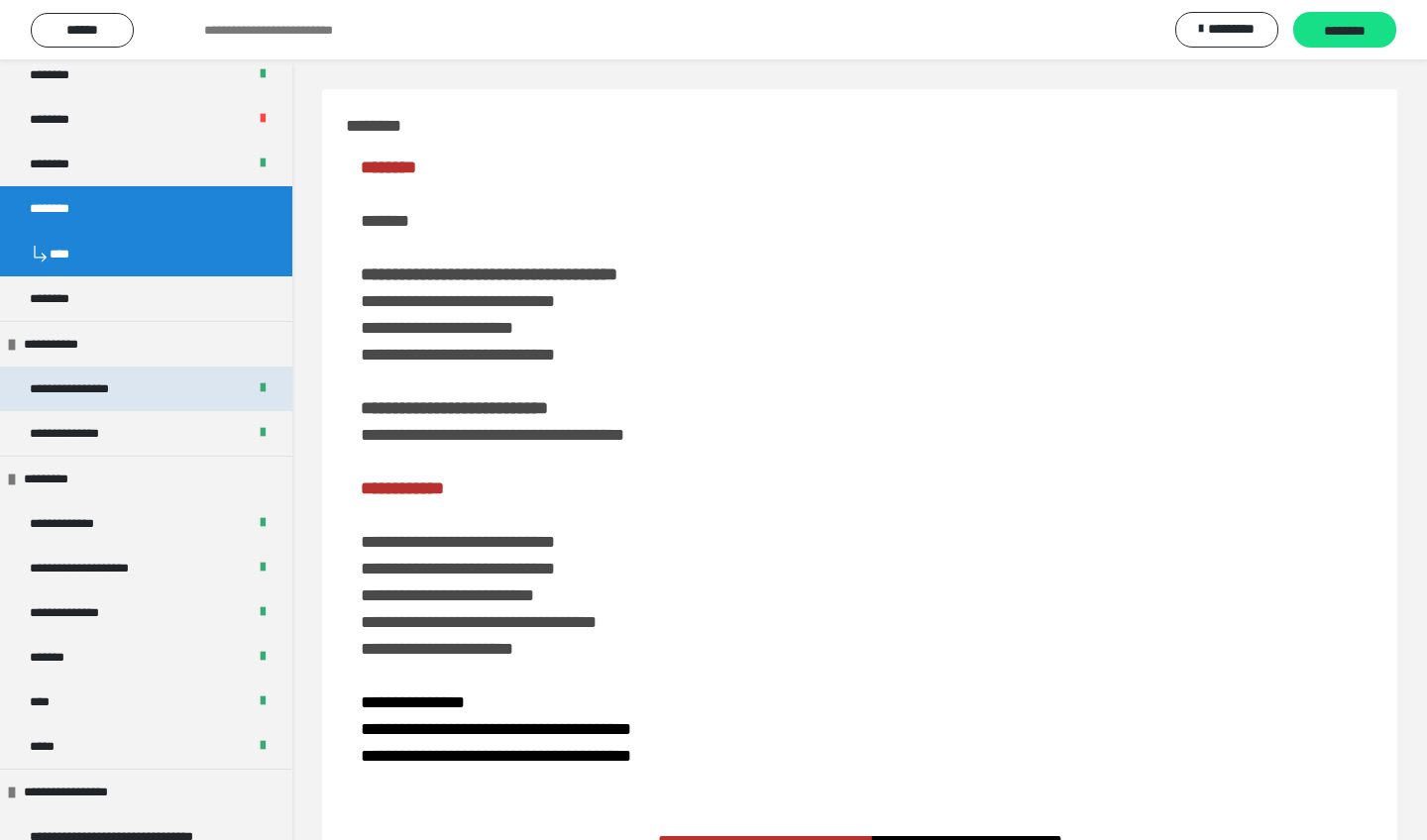 scroll, scrollTop: 1229, scrollLeft: 0, axis: vertical 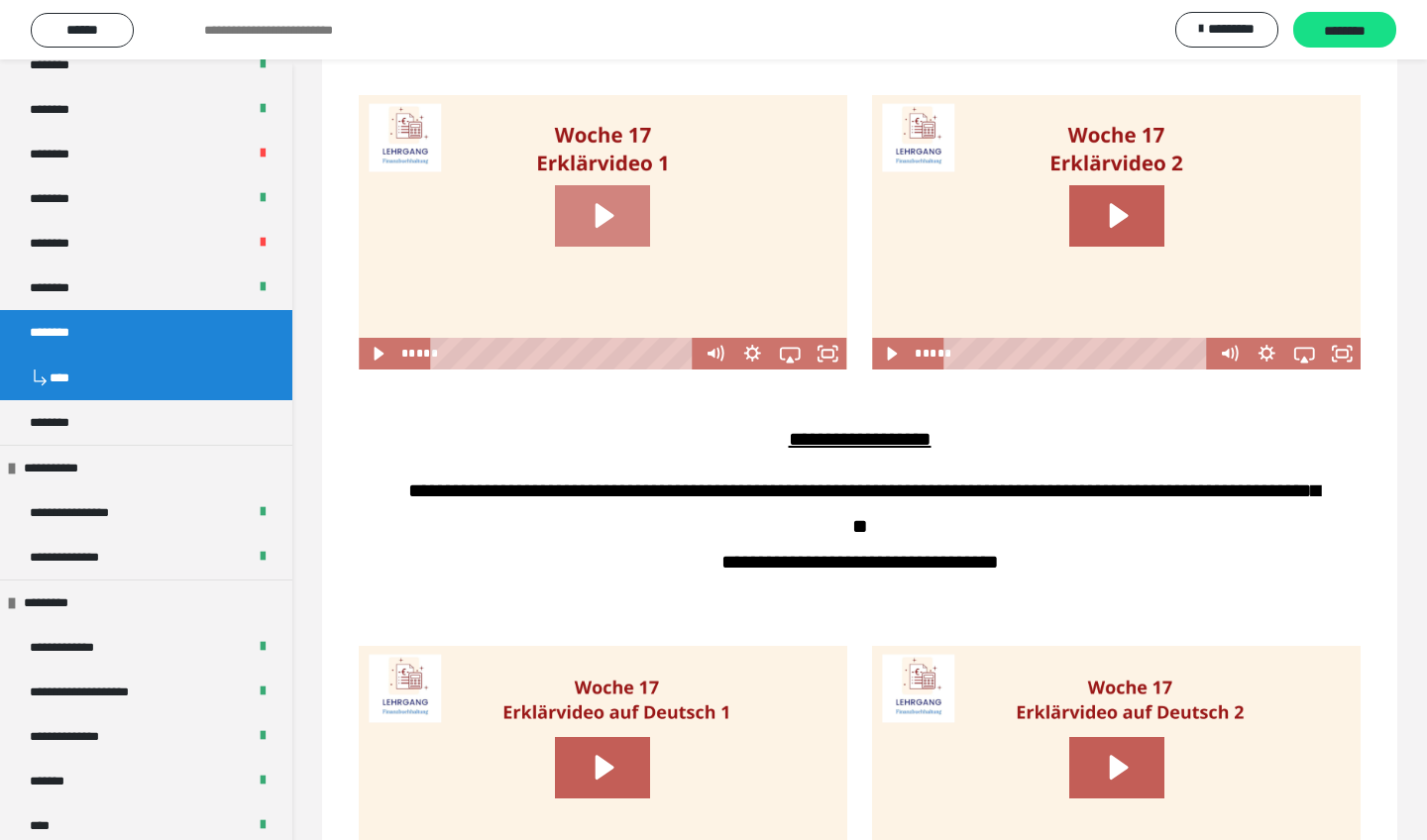 click 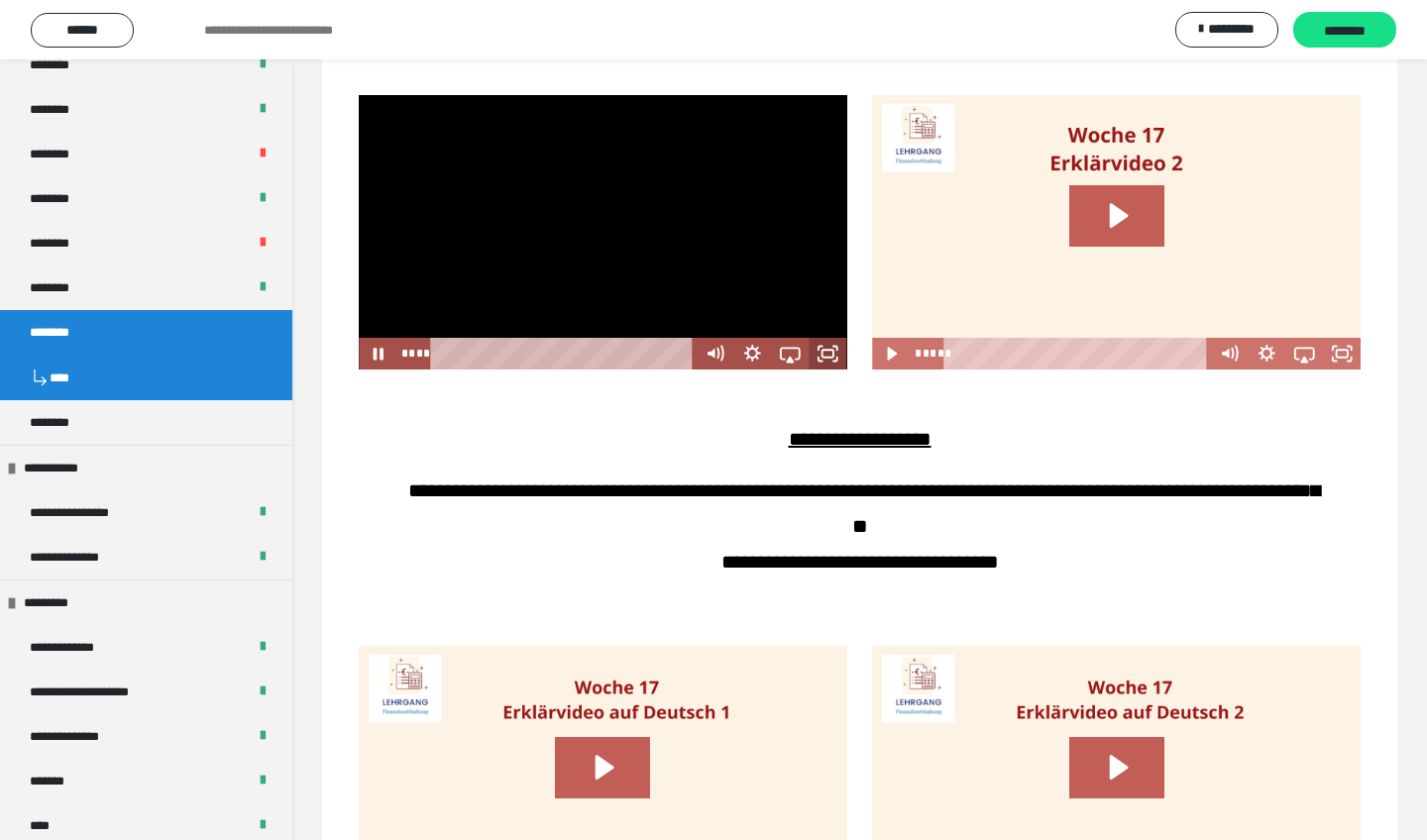 click 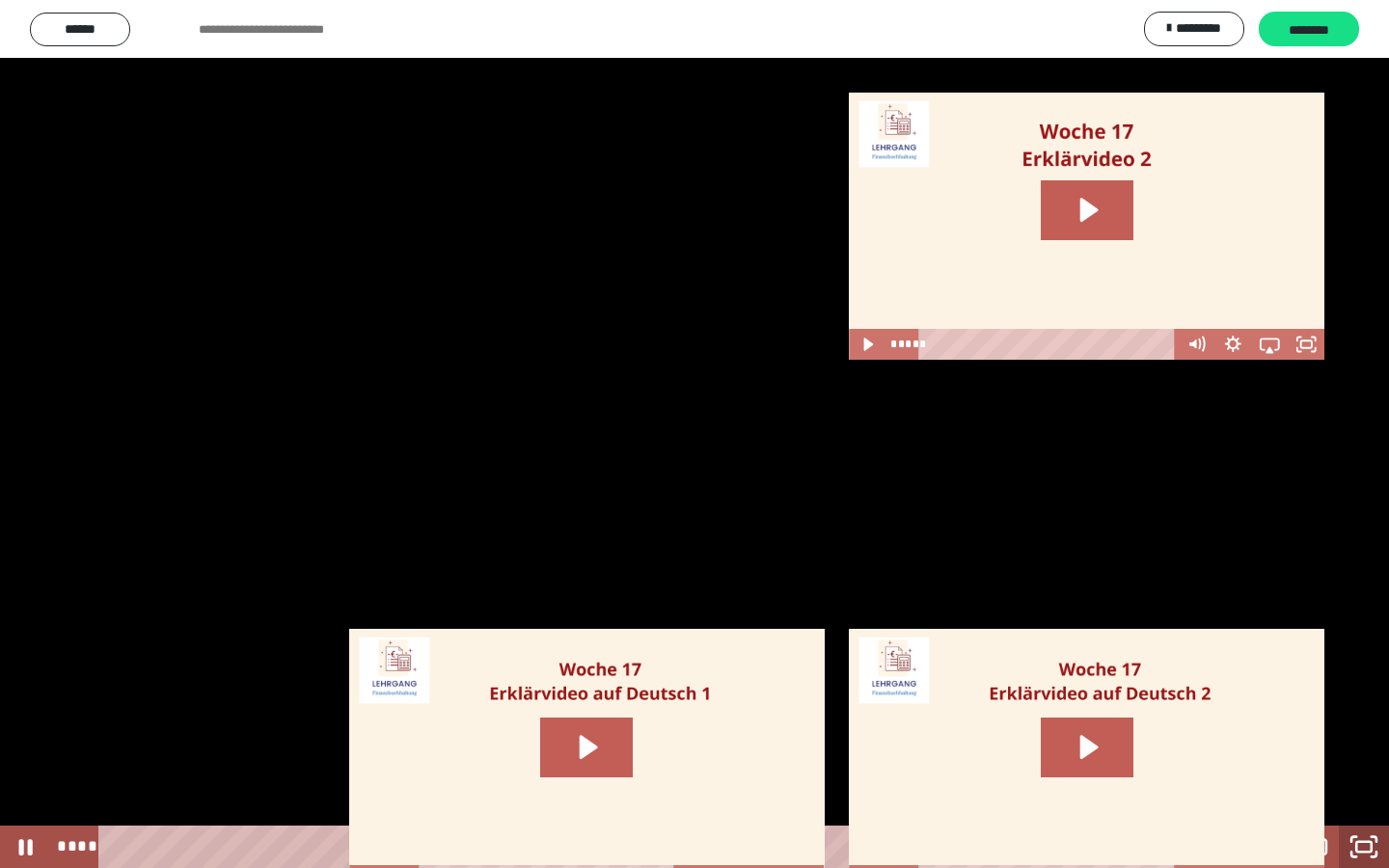 click 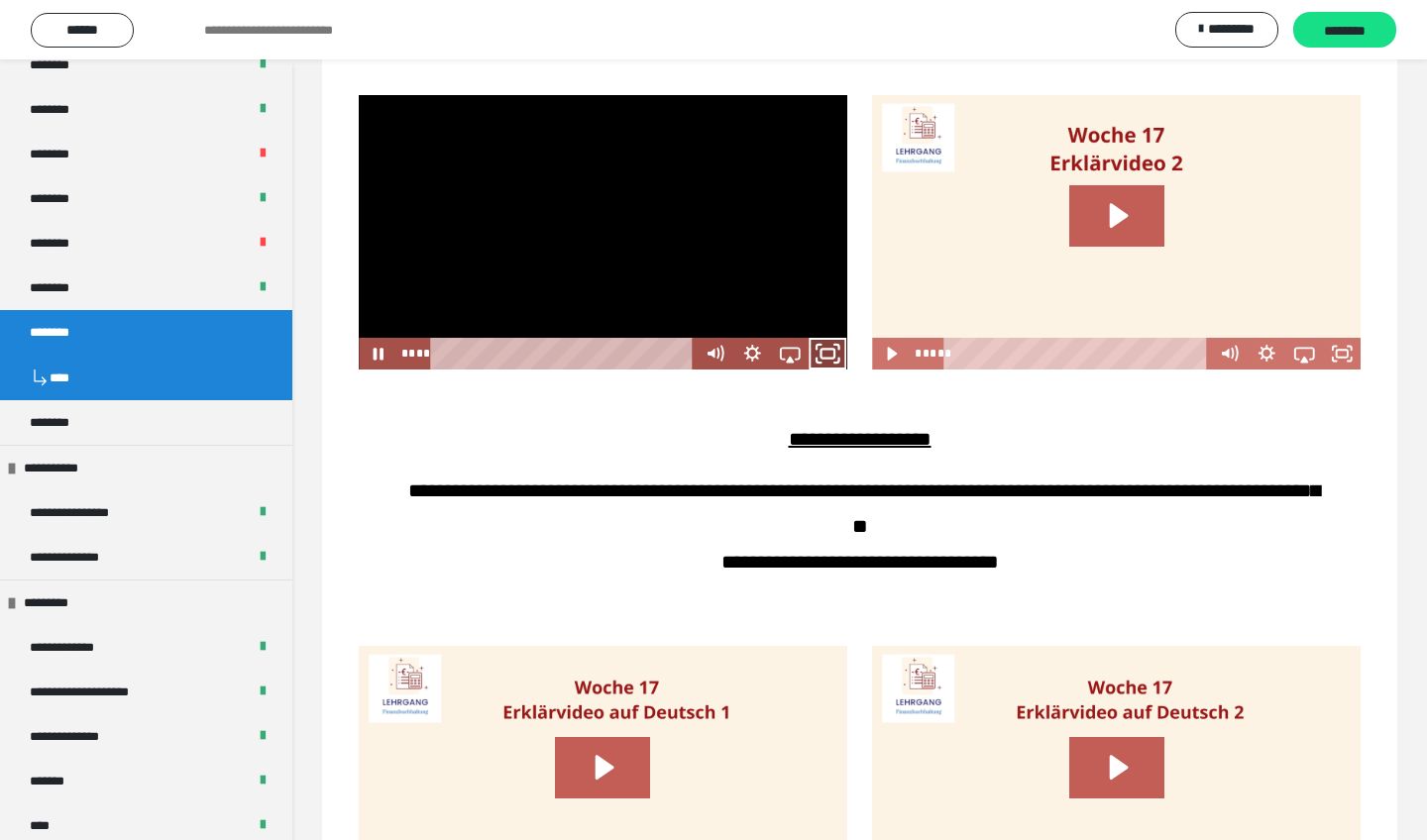 click 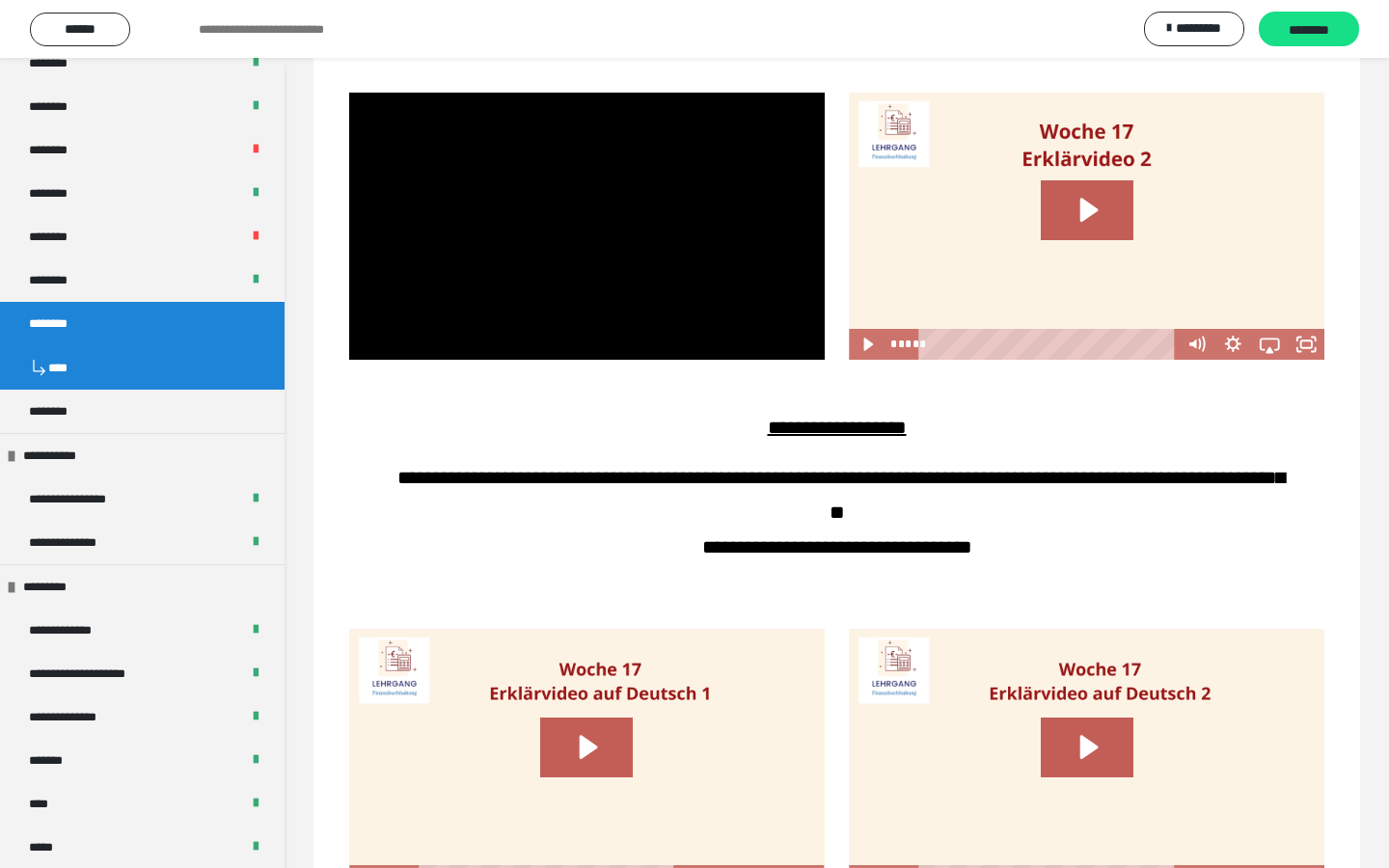 type 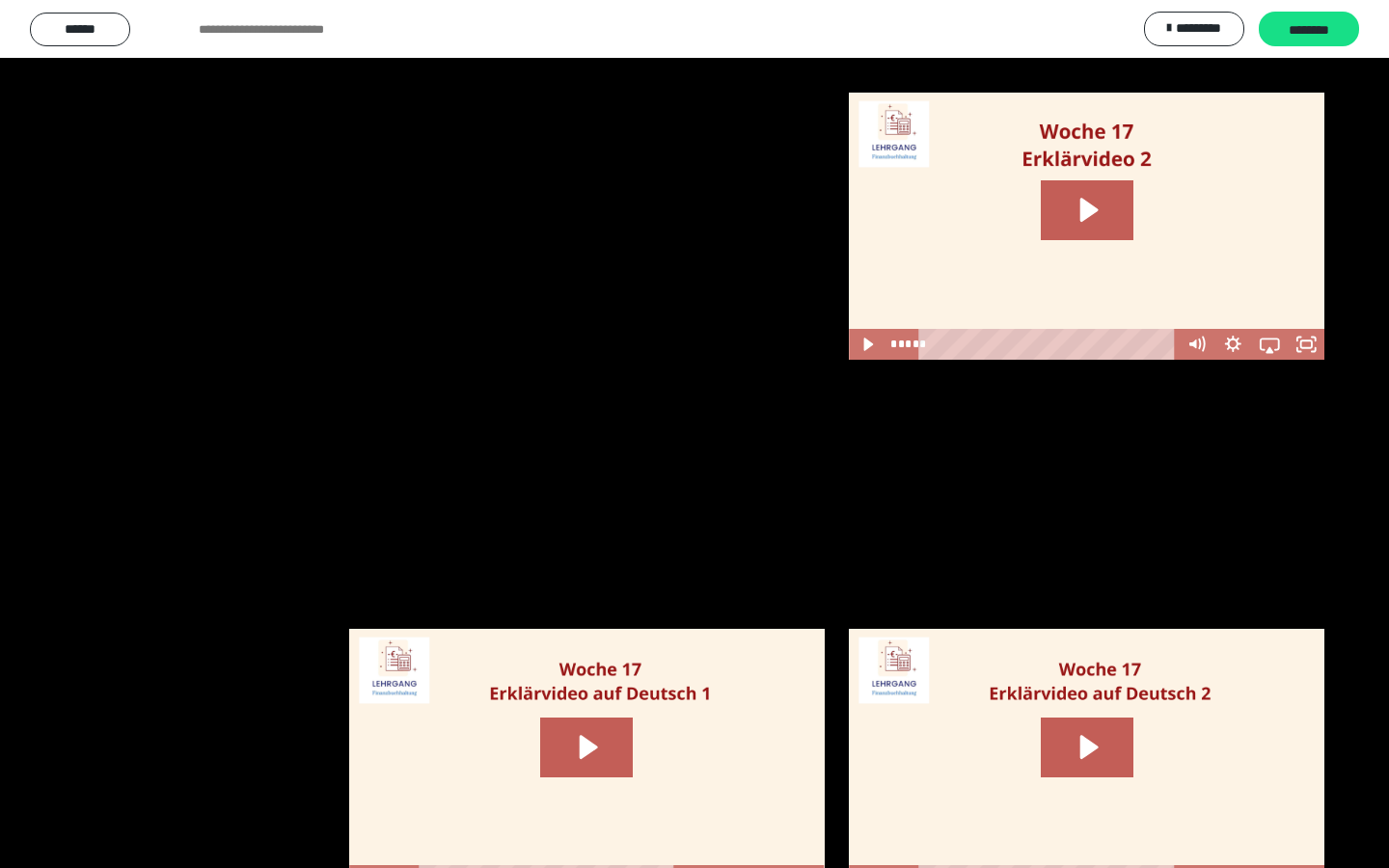 click at bounding box center (1364, 847) 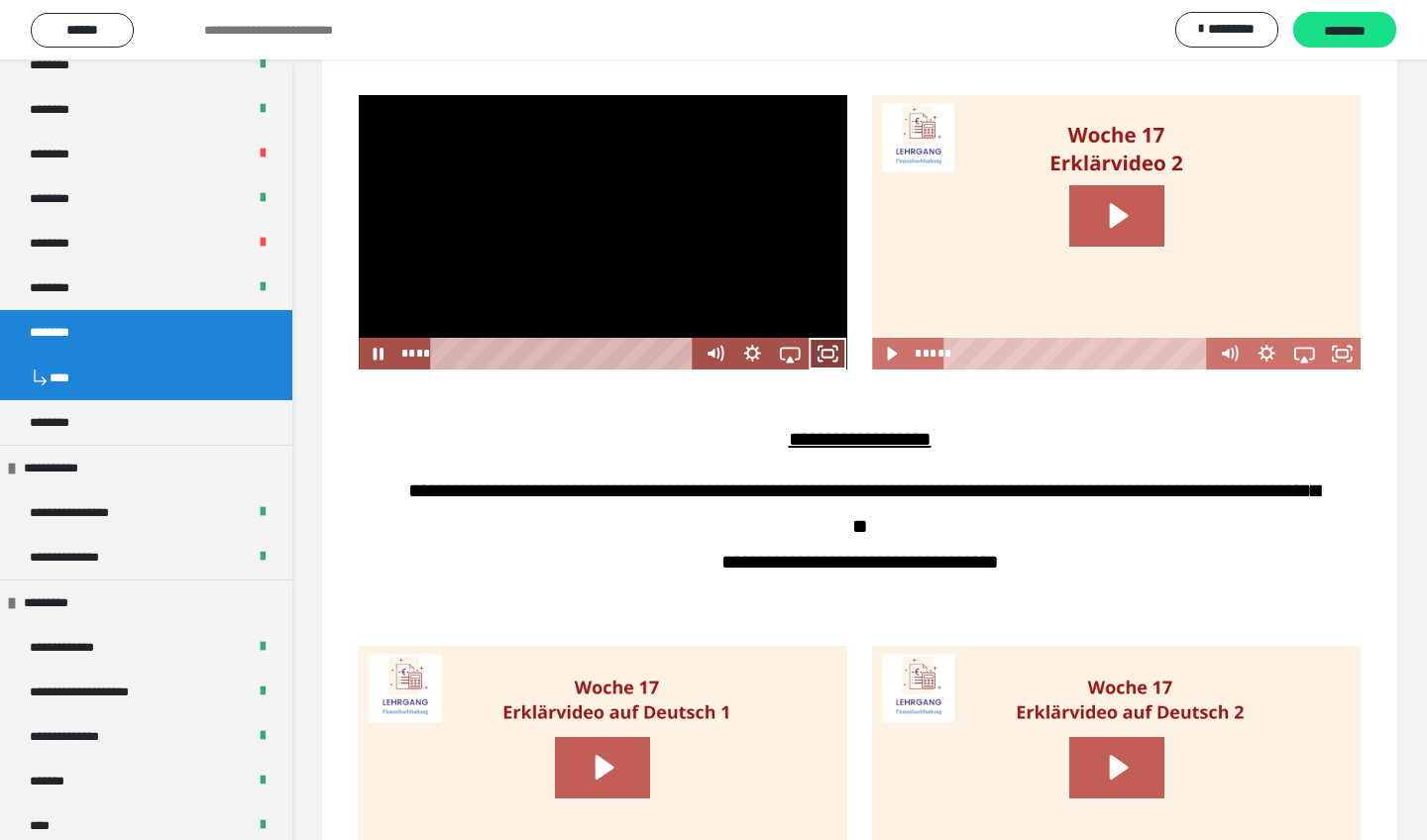 click 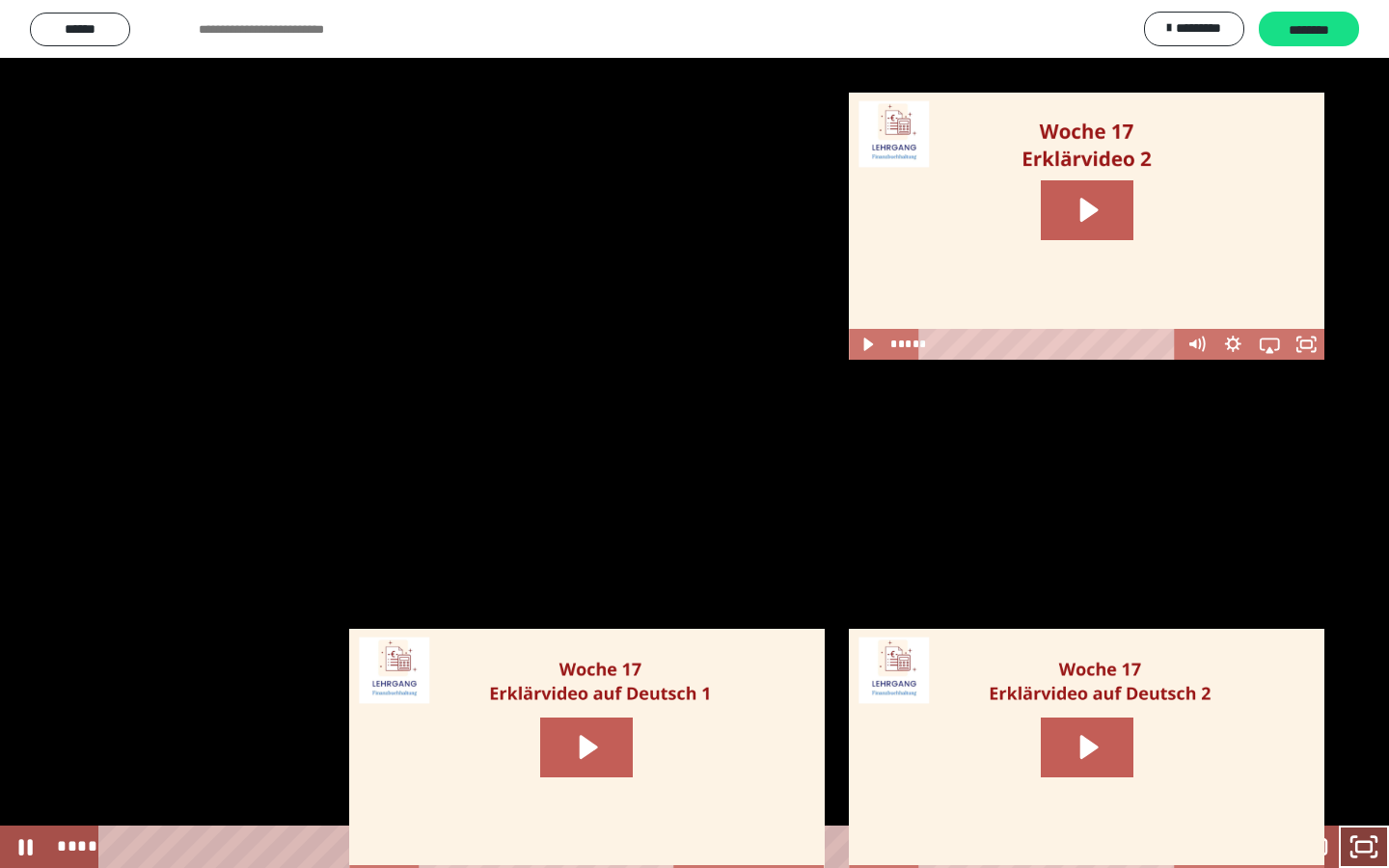 click 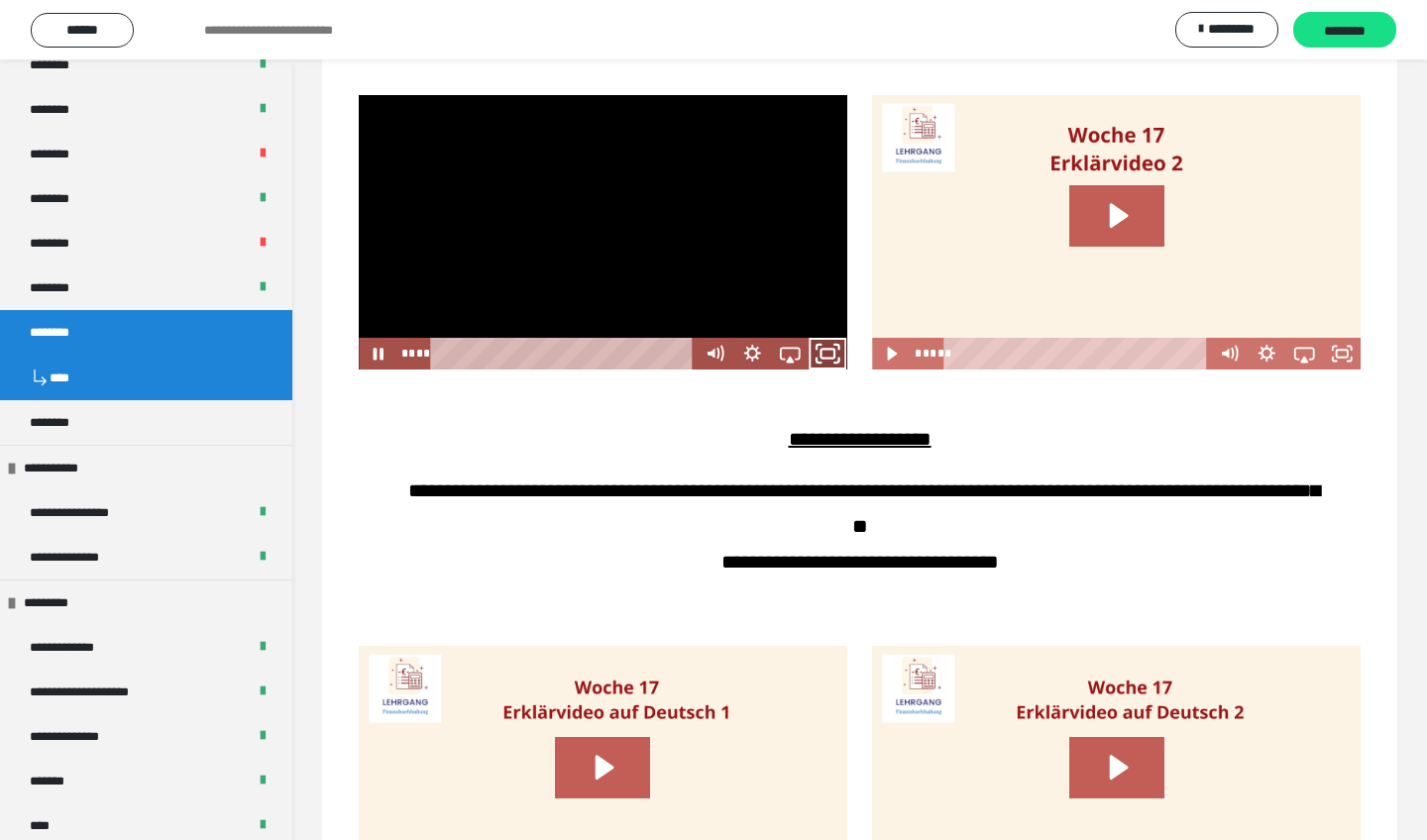 click 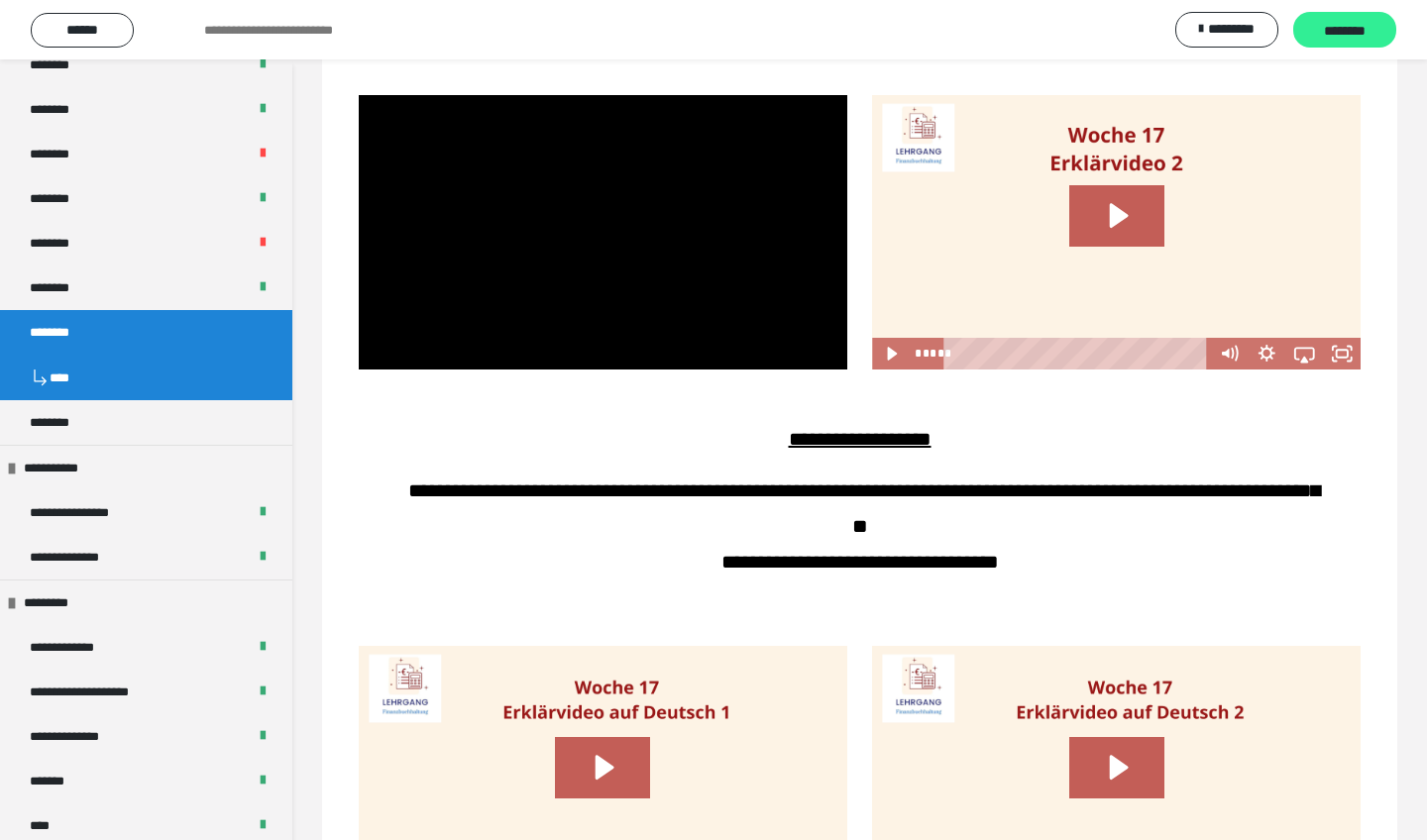 click on "********" at bounding box center (1345, 31) 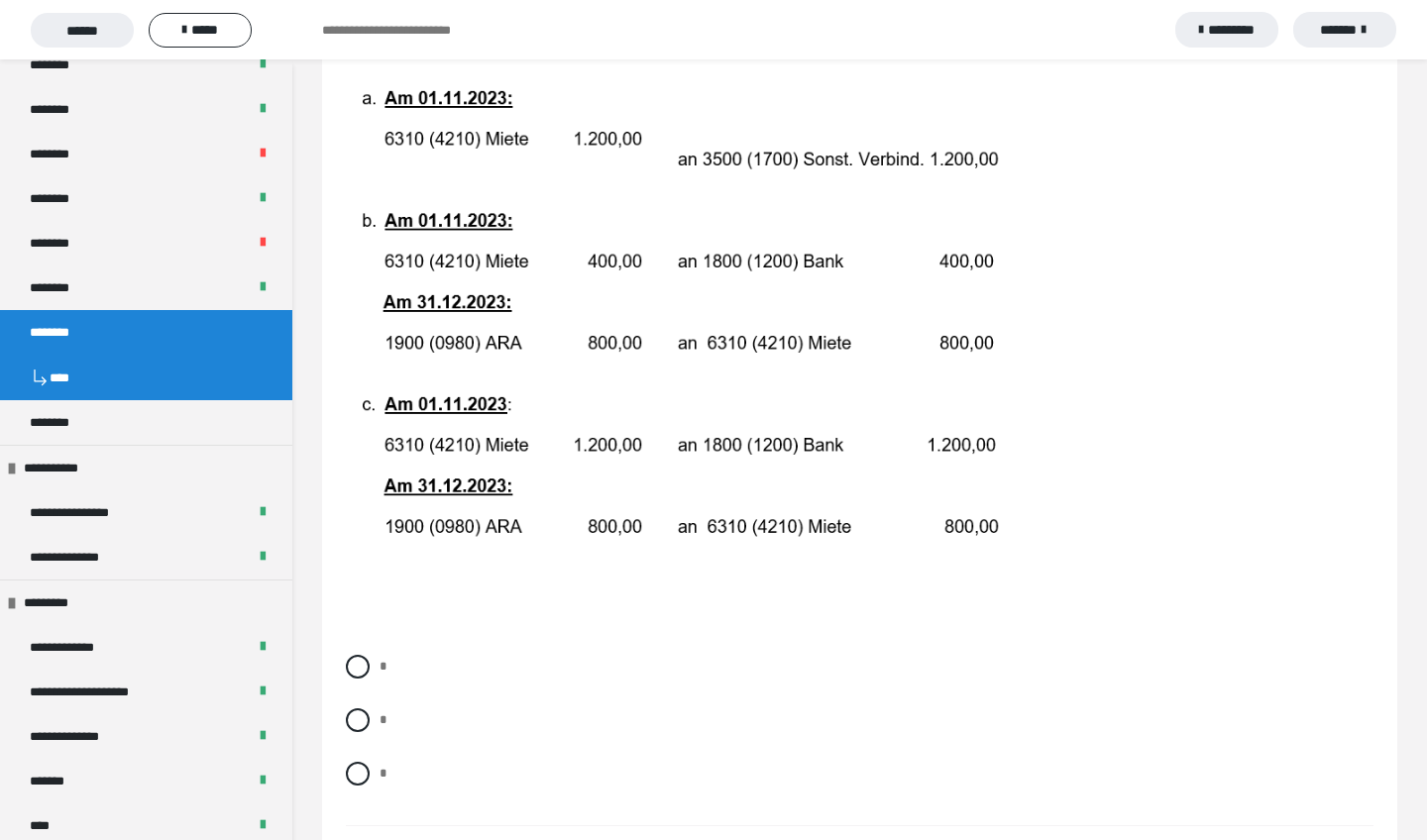 scroll, scrollTop: 362, scrollLeft: 0, axis: vertical 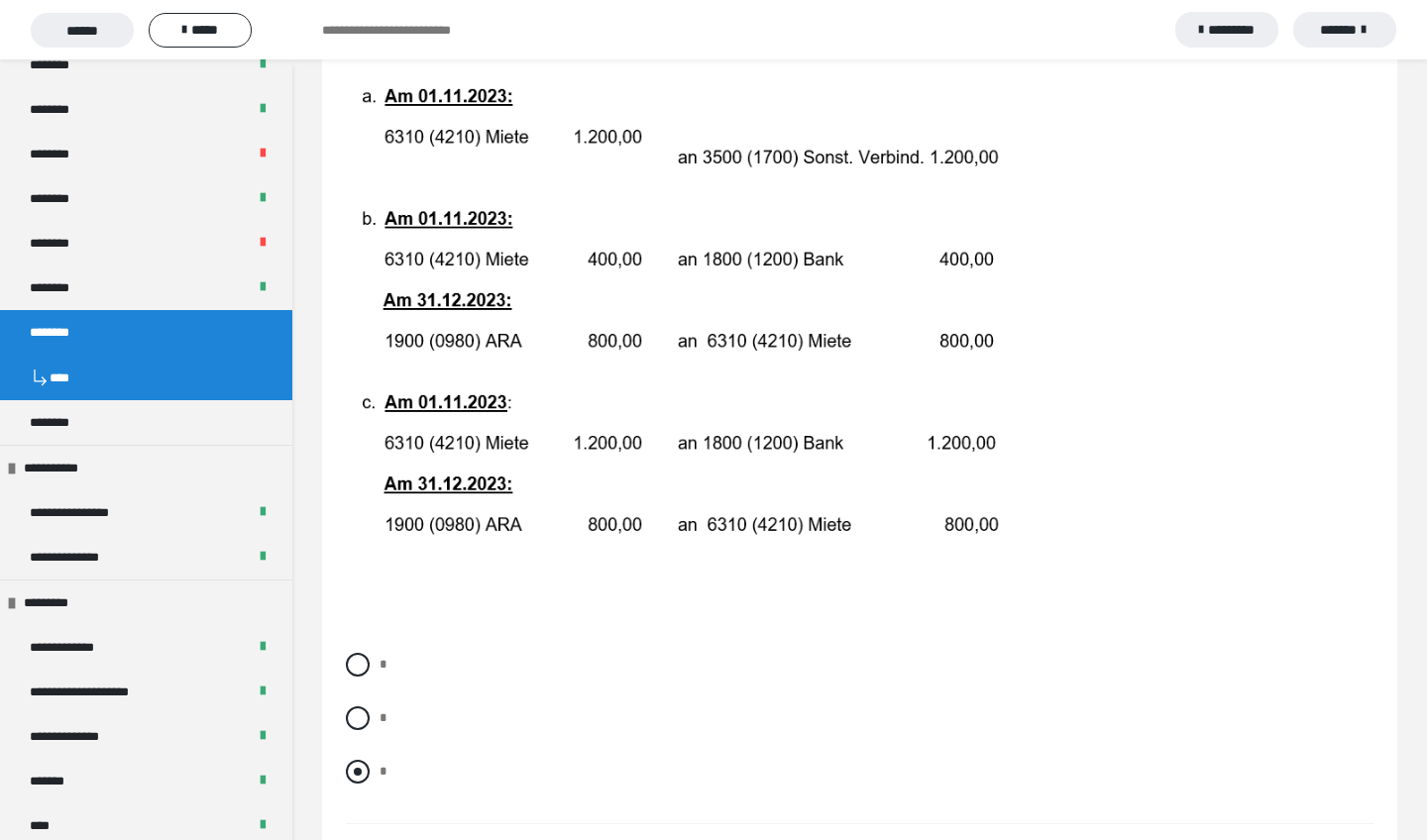 click at bounding box center (358, 772) 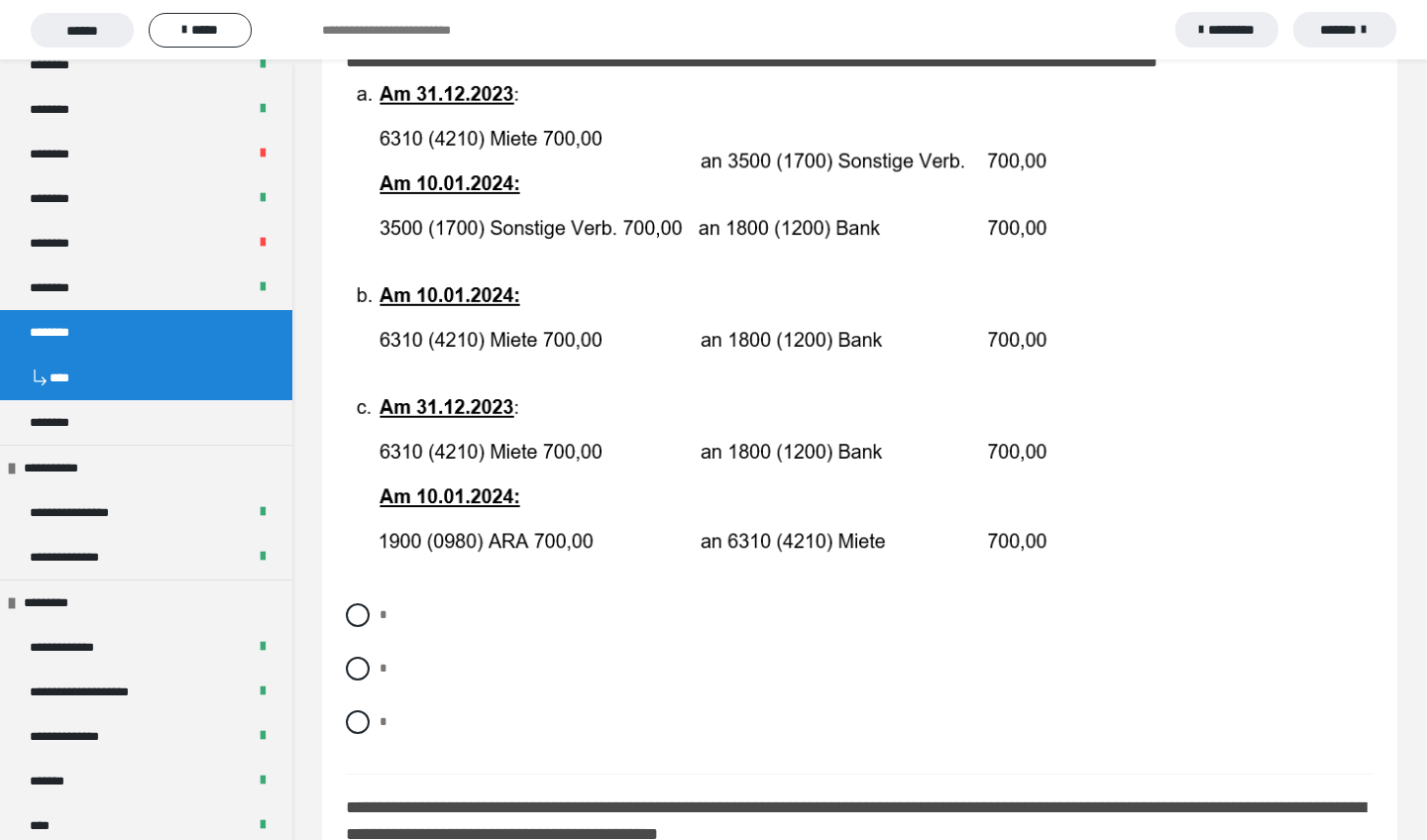 scroll, scrollTop: 1160, scrollLeft: 0, axis: vertical 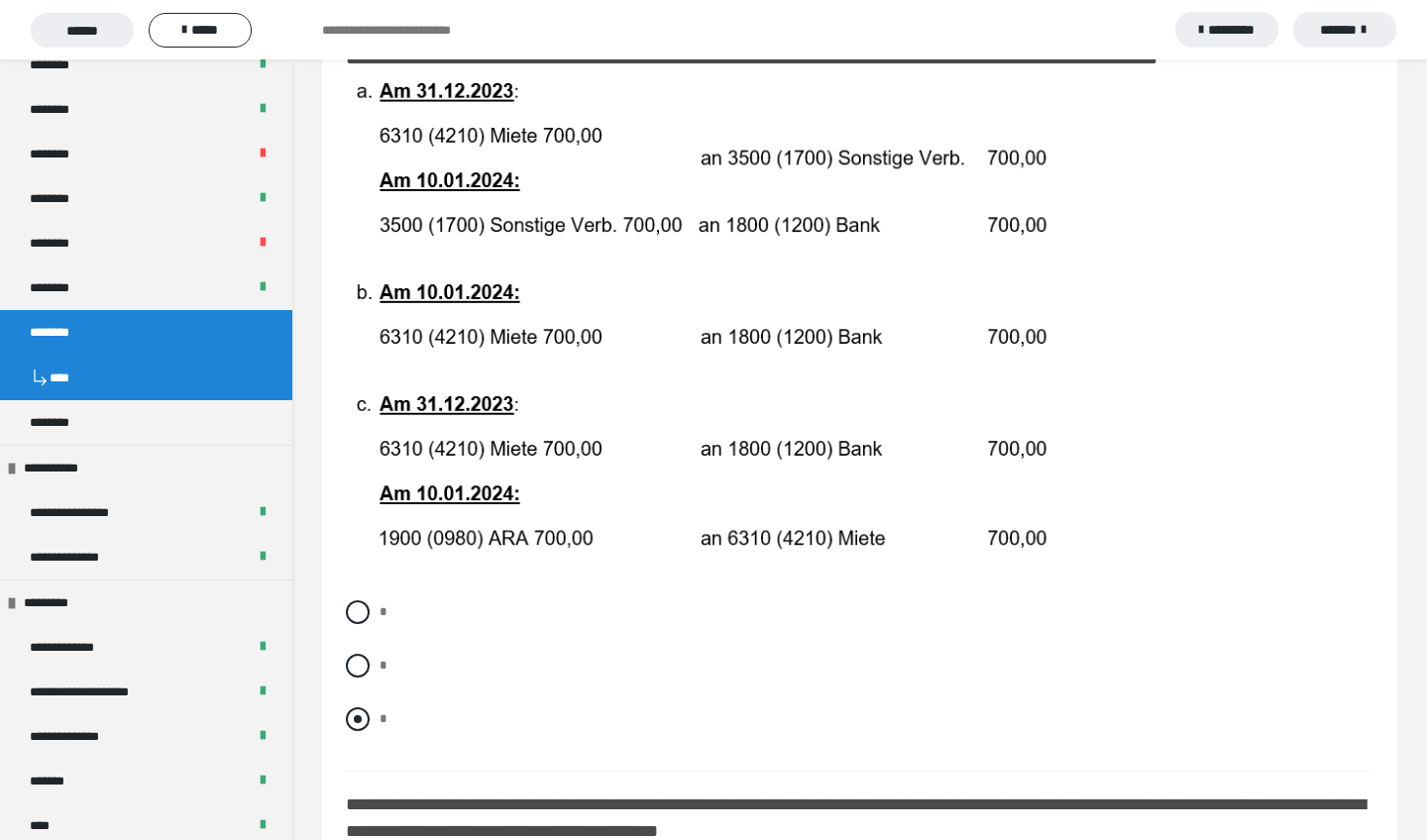 click at bounding box center [358, 719] 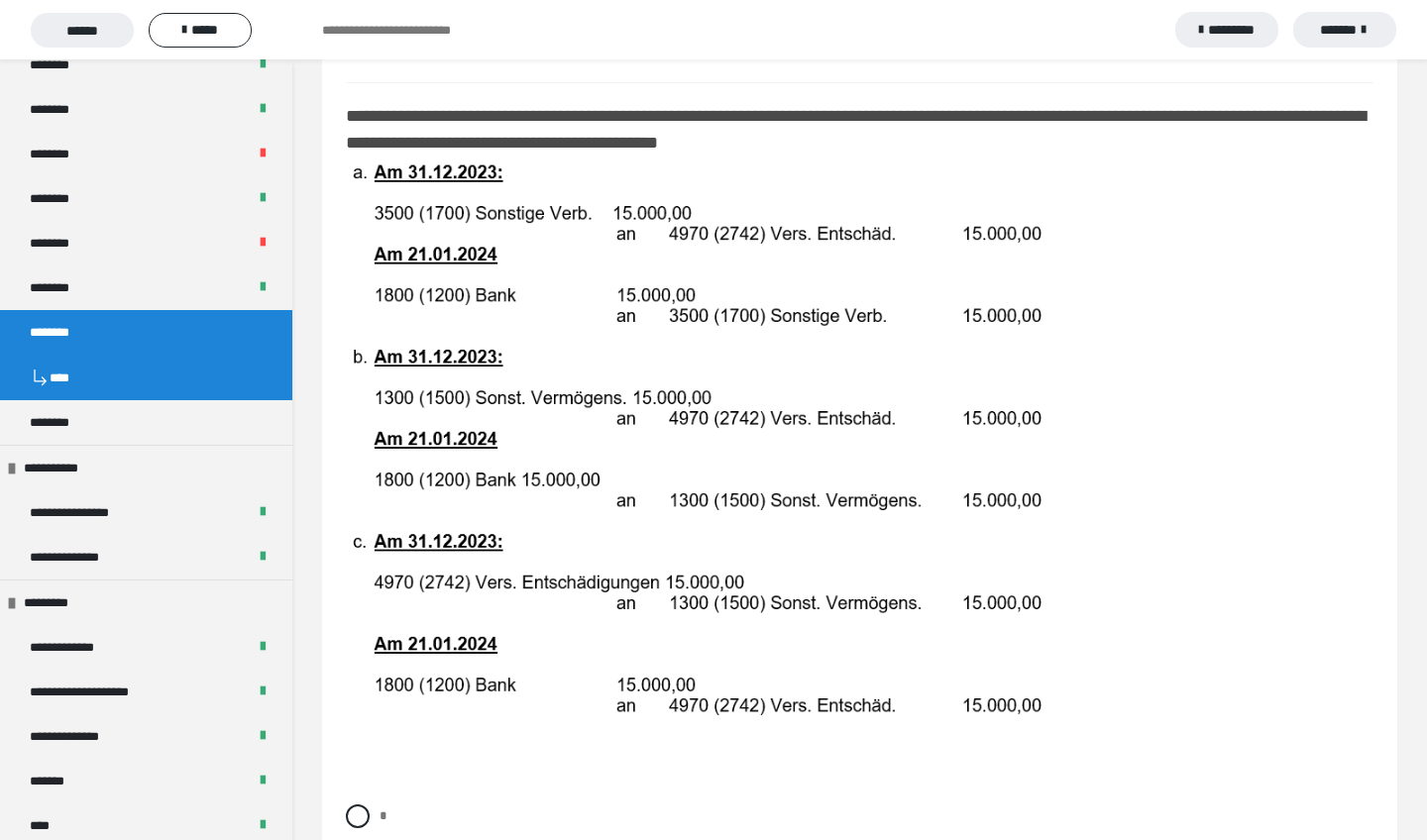scroll, scrollTop: 1837, scrollLeft: 0, axis: vertical 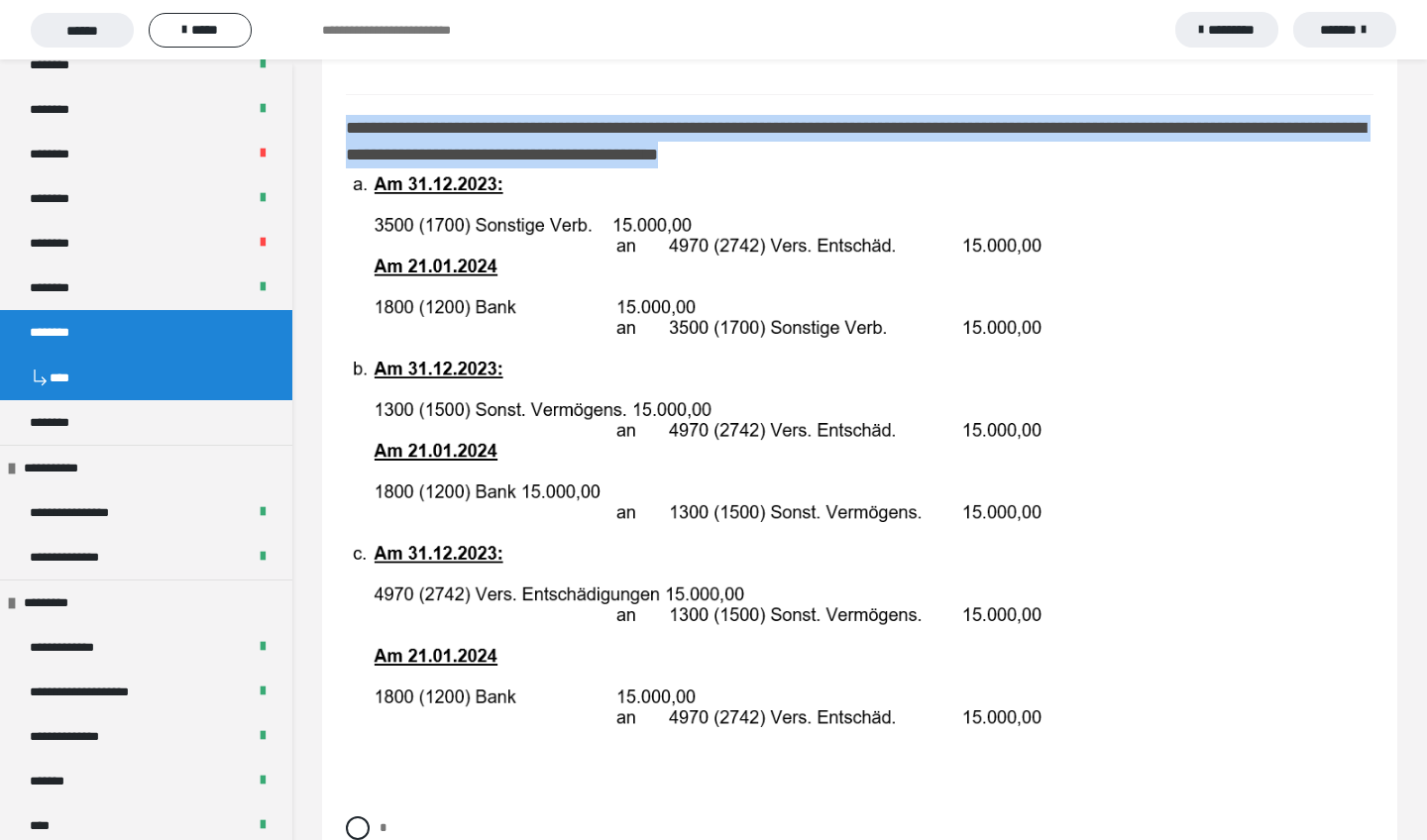 drag, startPoint x: 924, startPoint y: 166, endPoint x: 347, endPoint y: 139, distance: 577.63137 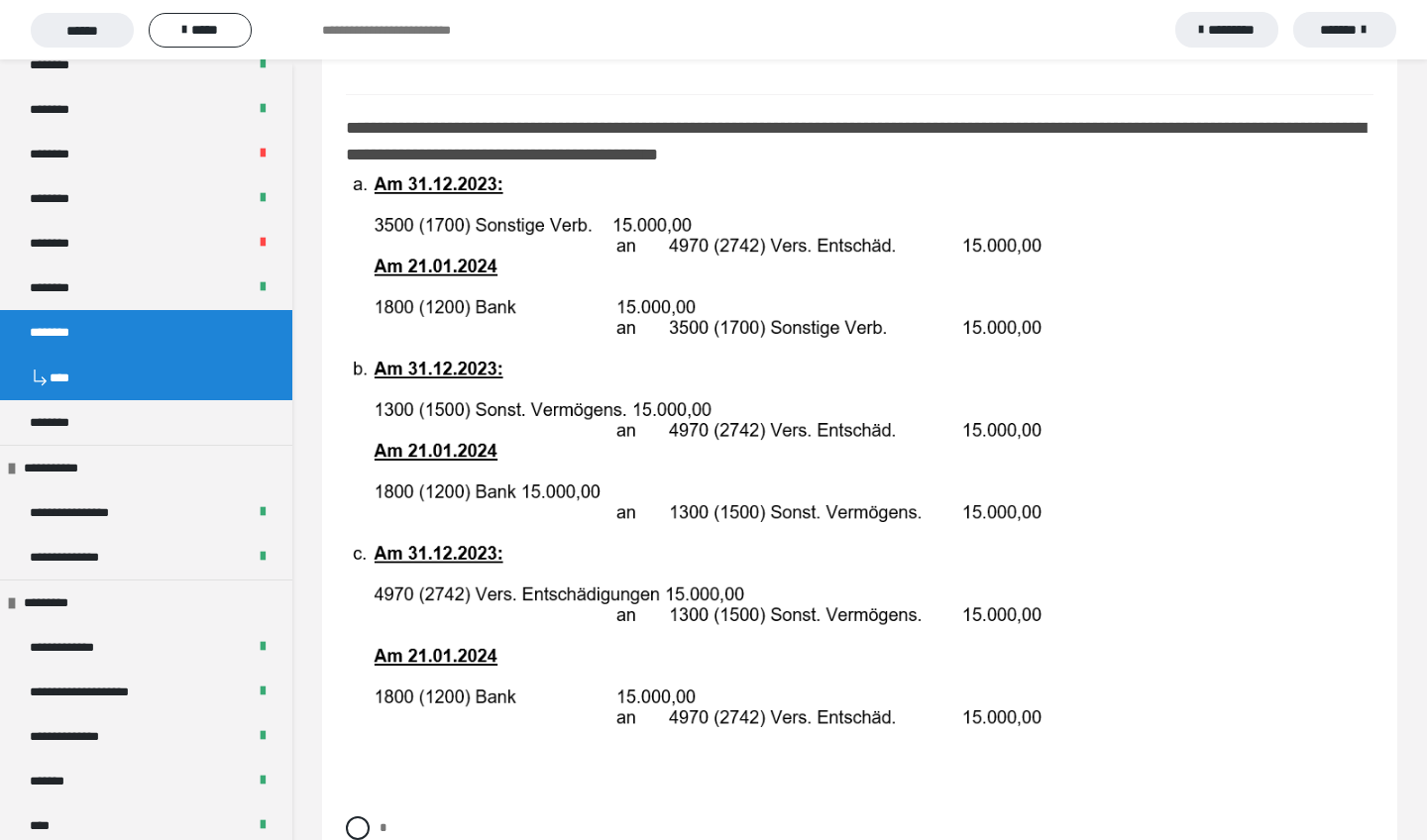 click at bounding box center [859, 459] 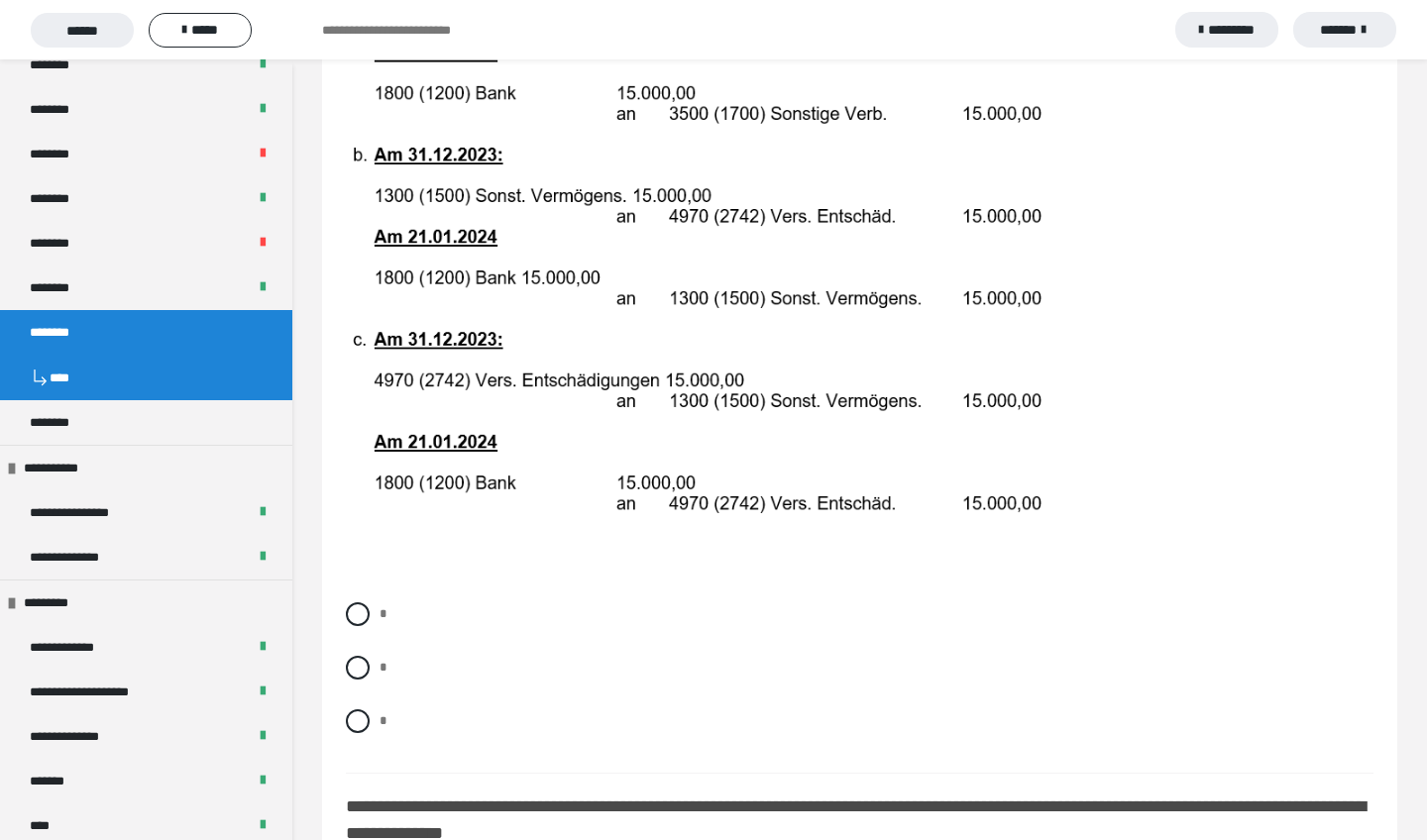 scroll, scrollTop: 2061, scrollLeft: 0, axis: vertical 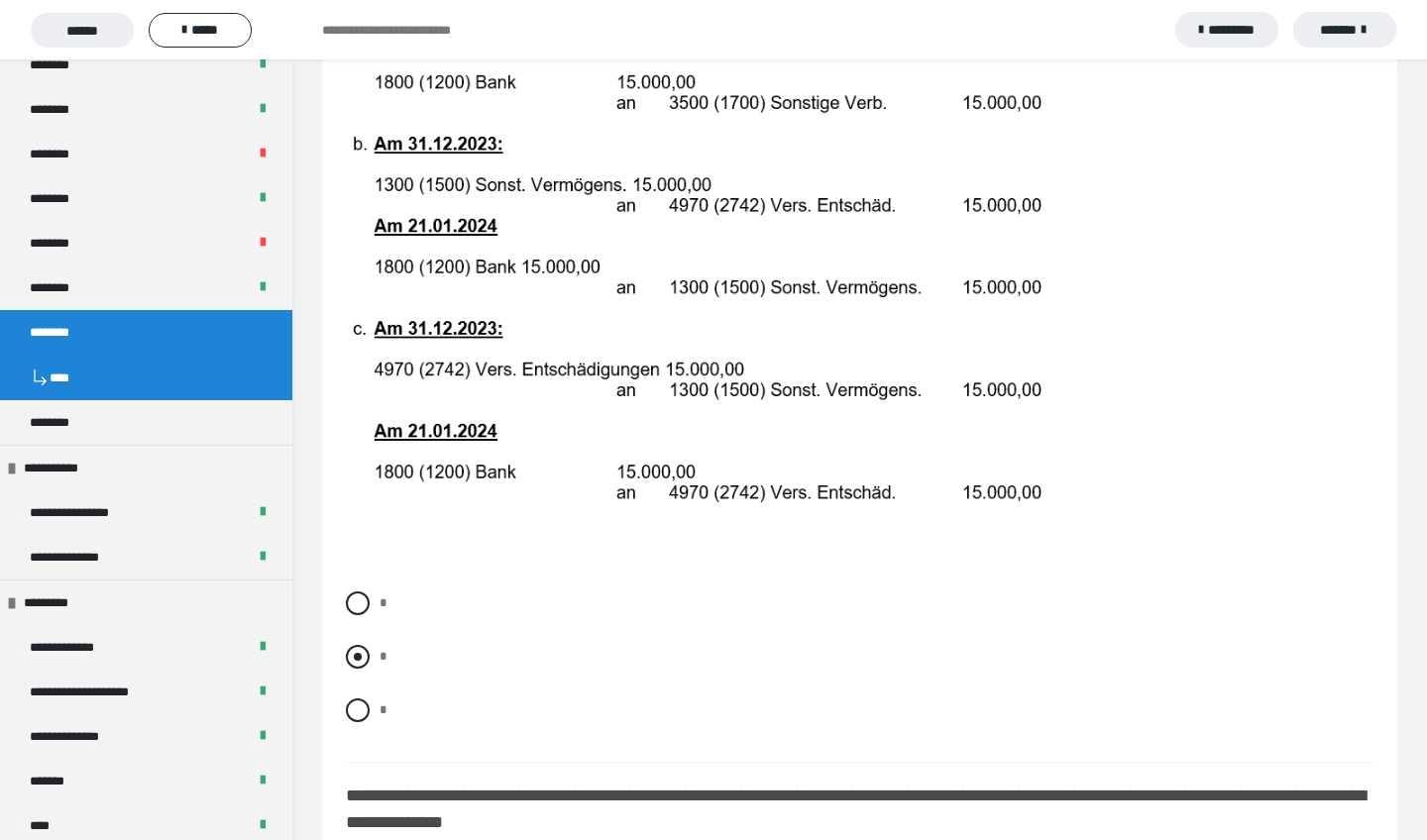 click at bounding box center (358, 657) 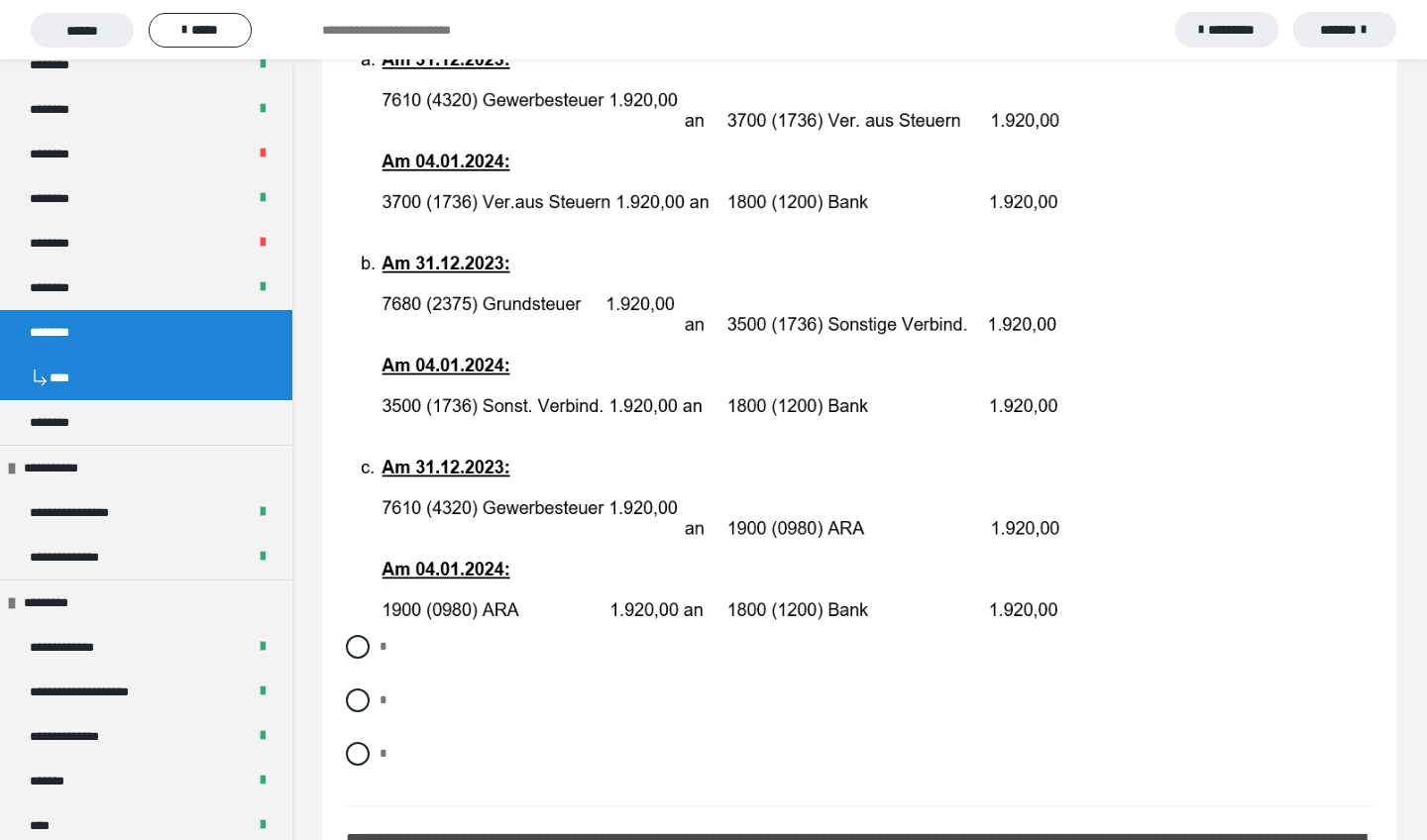 scroll, scrollTop: 2865, scrollLeft: 0, axis: vertical 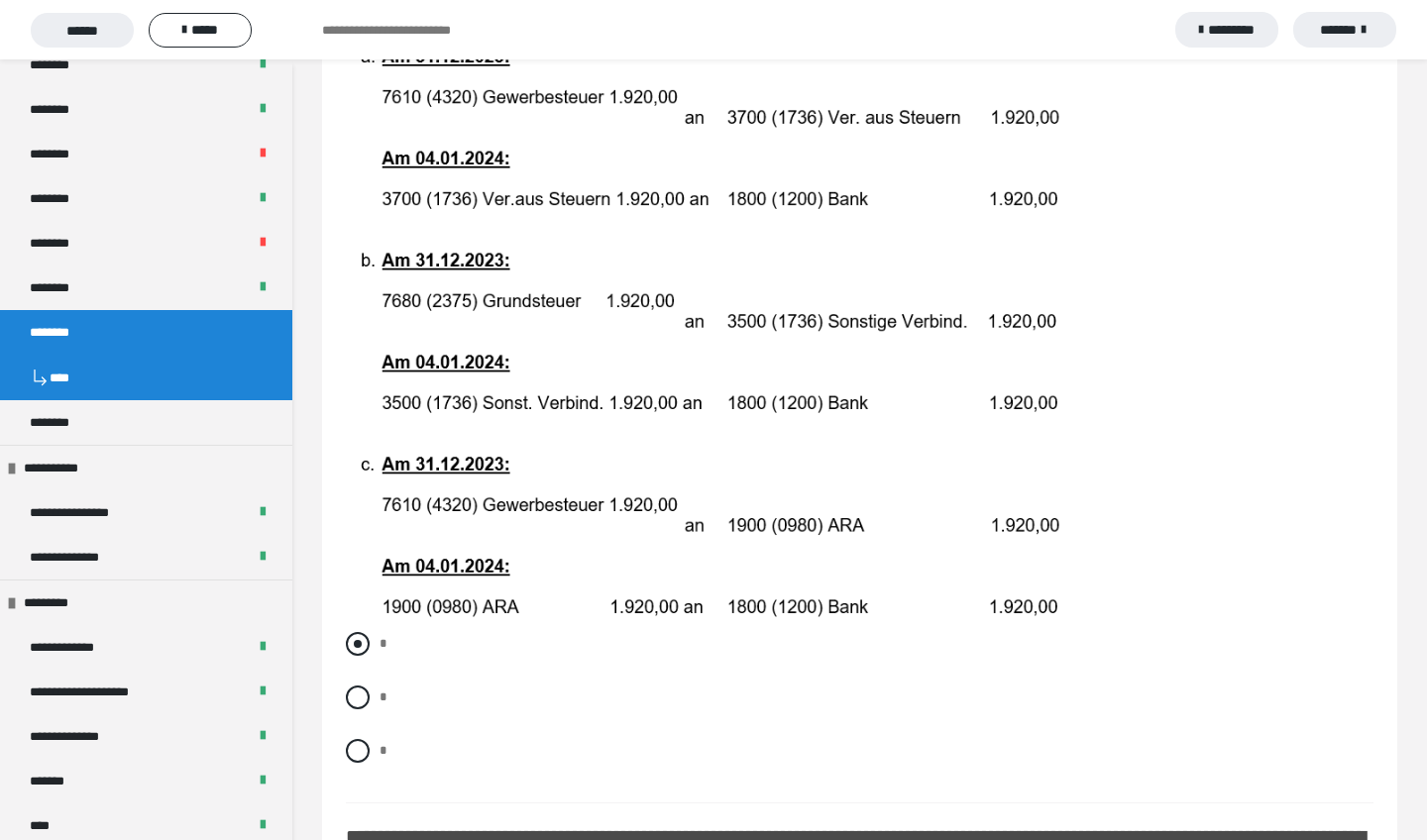 click at bounding box center [358, 644] 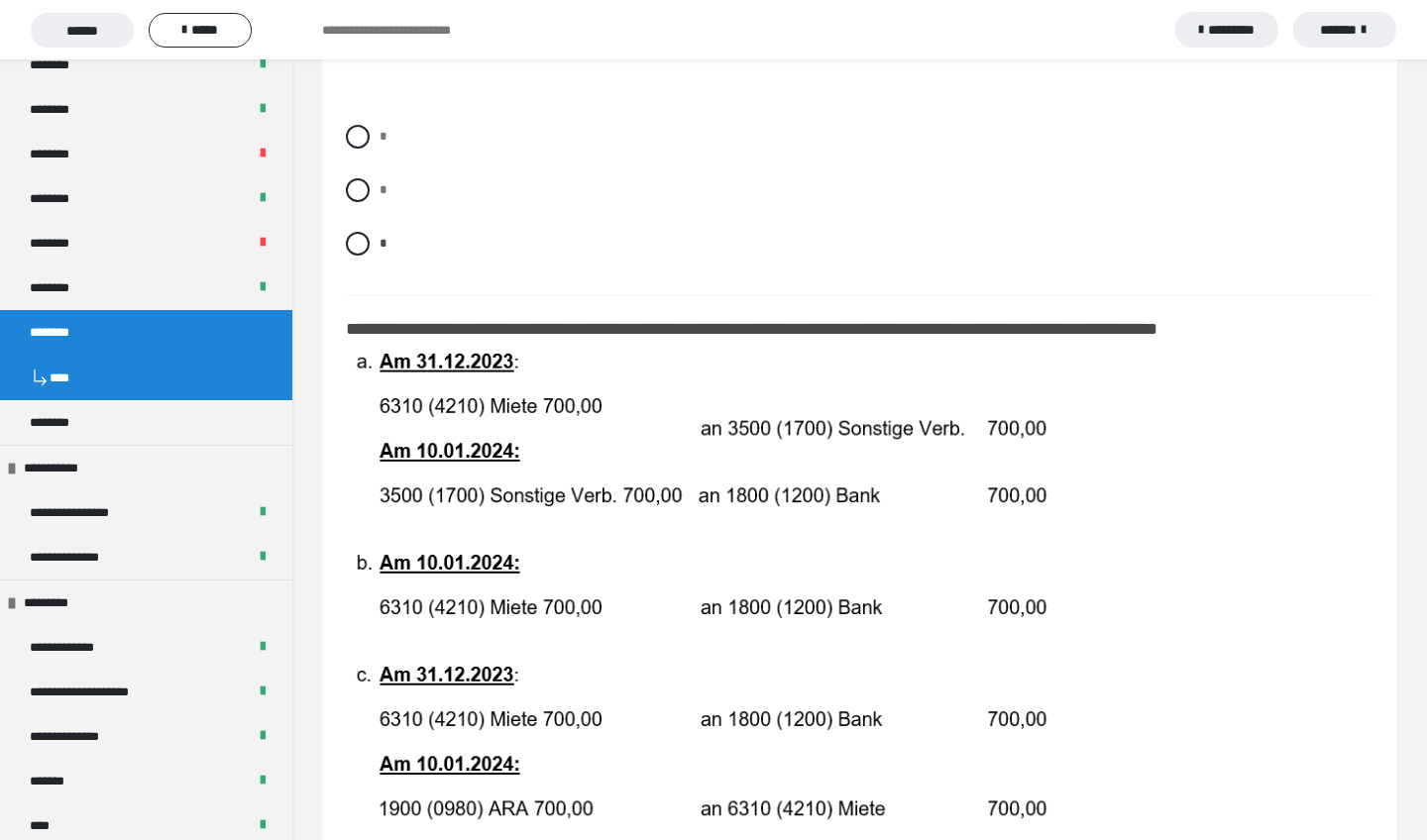 scroll, scrollTop: 892, scrollLeft: 0, axis: vertical 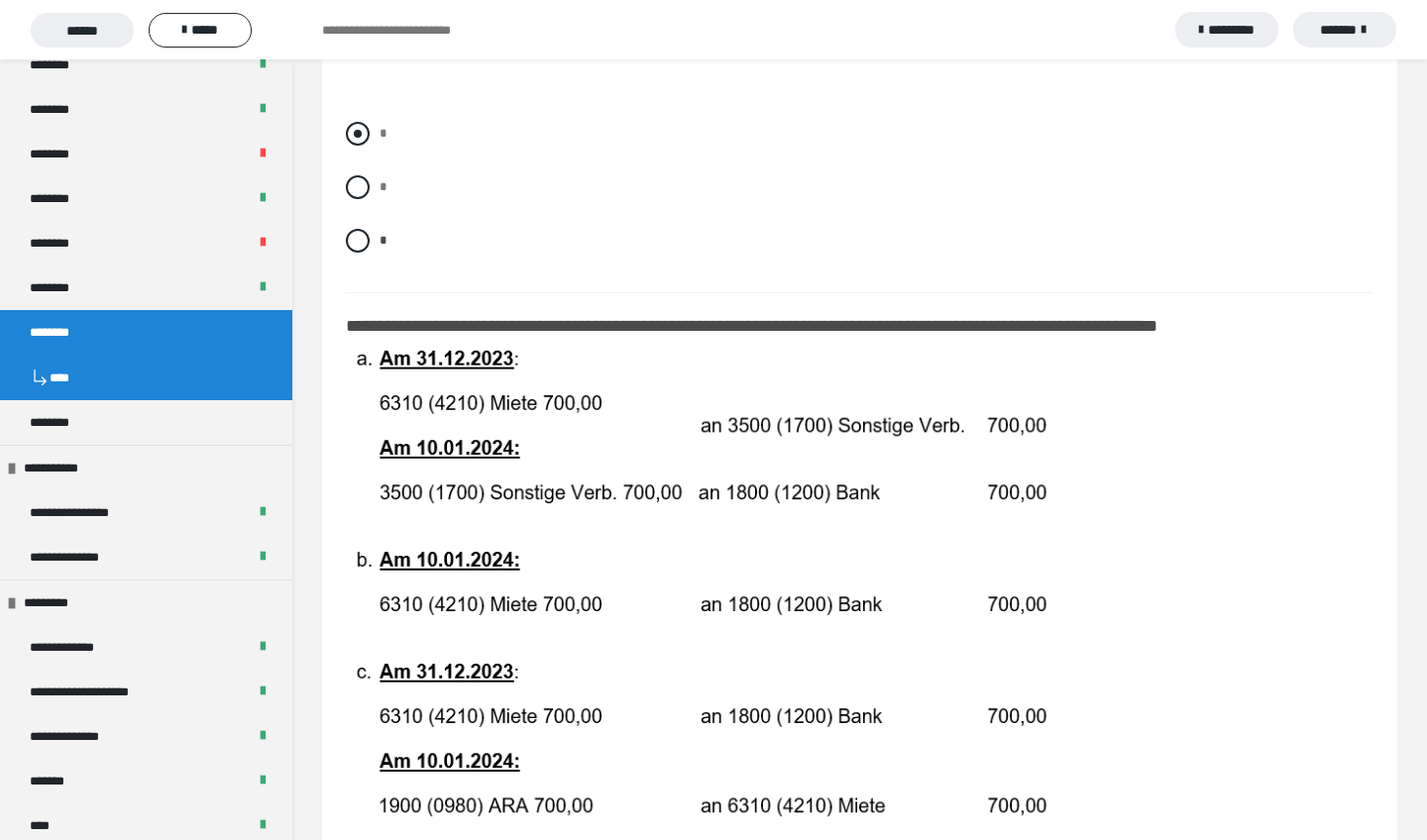 click on "*" at bounding box center [859, 134] 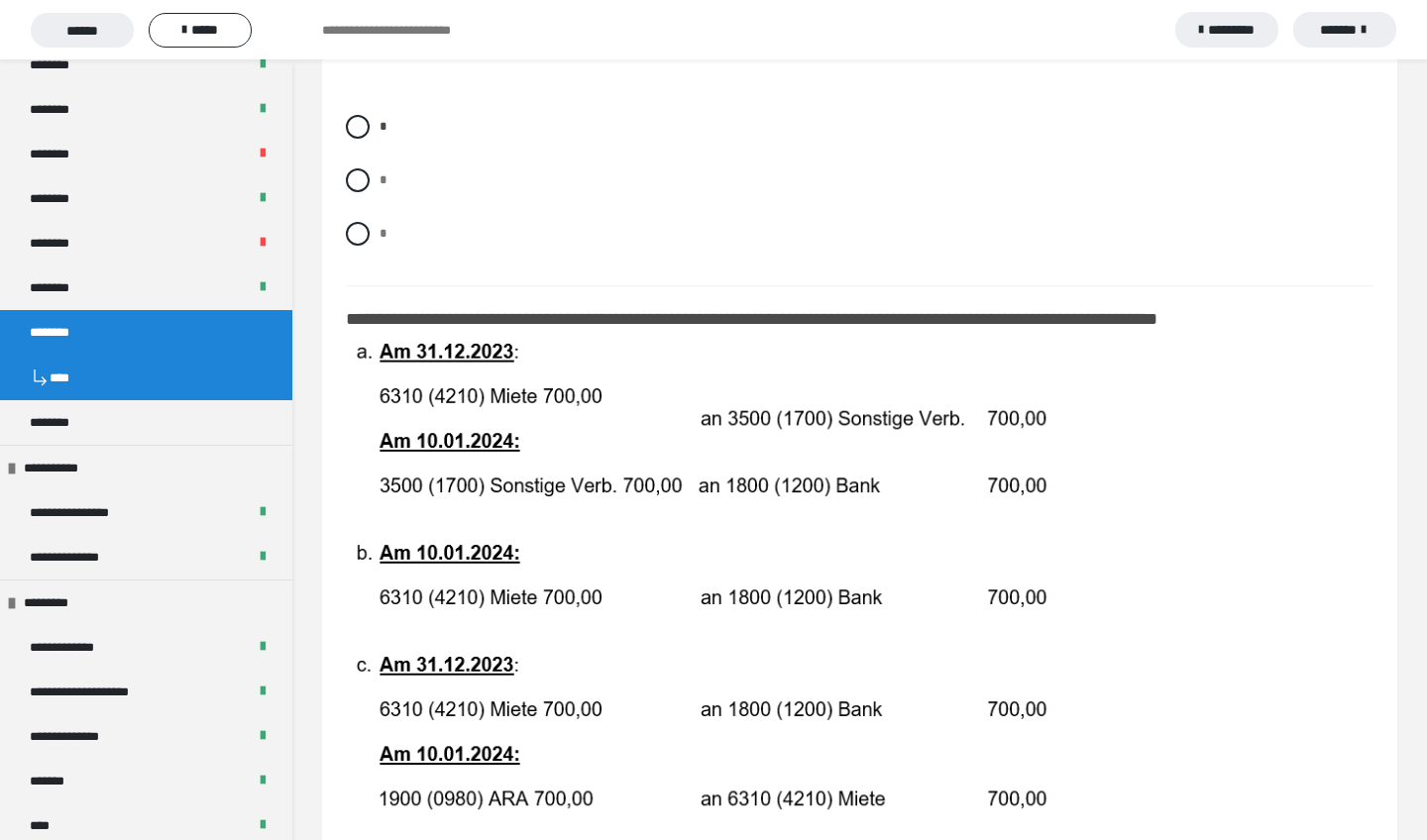 scroll, scrollTop: 896, scrollLeft: 0, axis: vertical 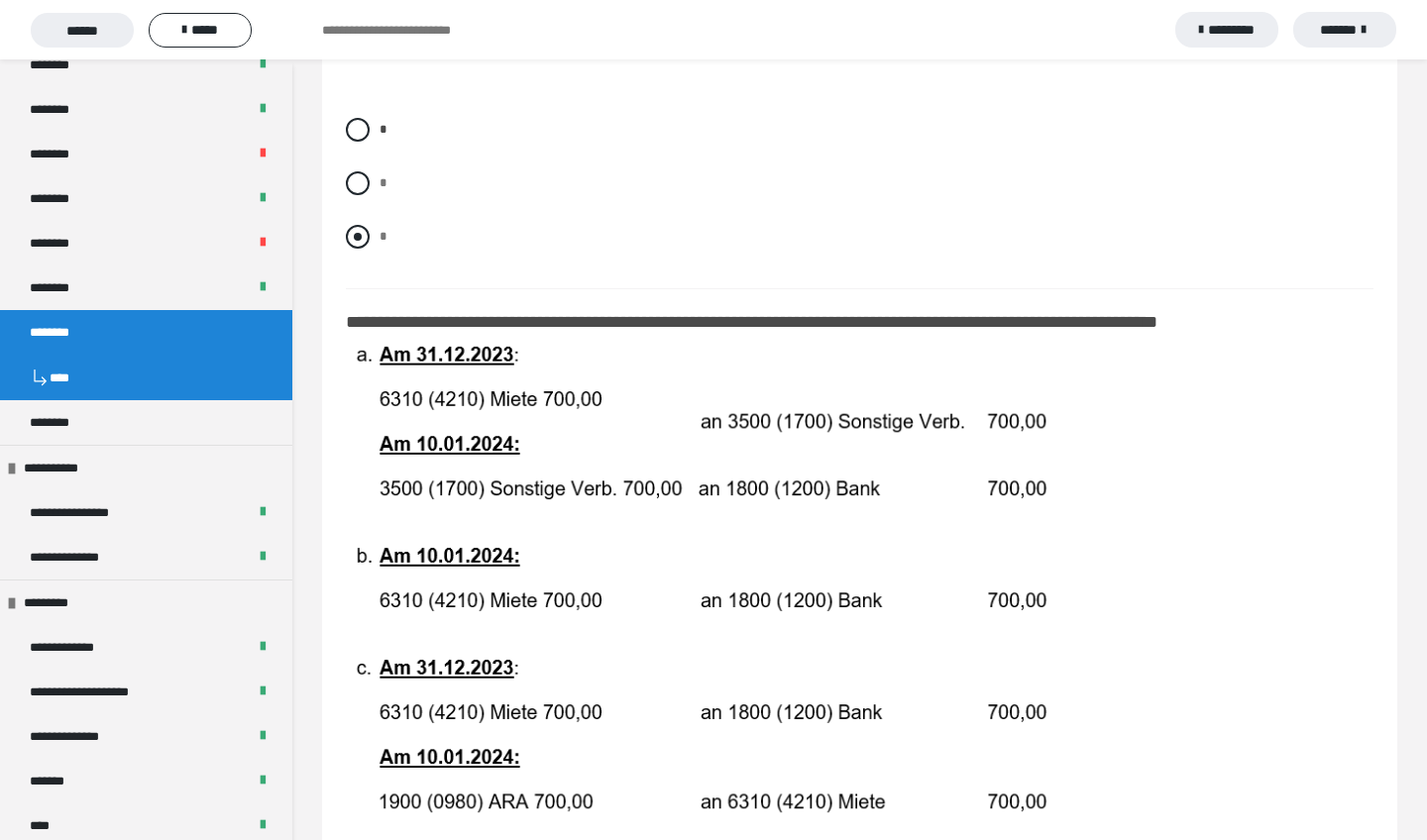 click at bounding box center (358, 237) 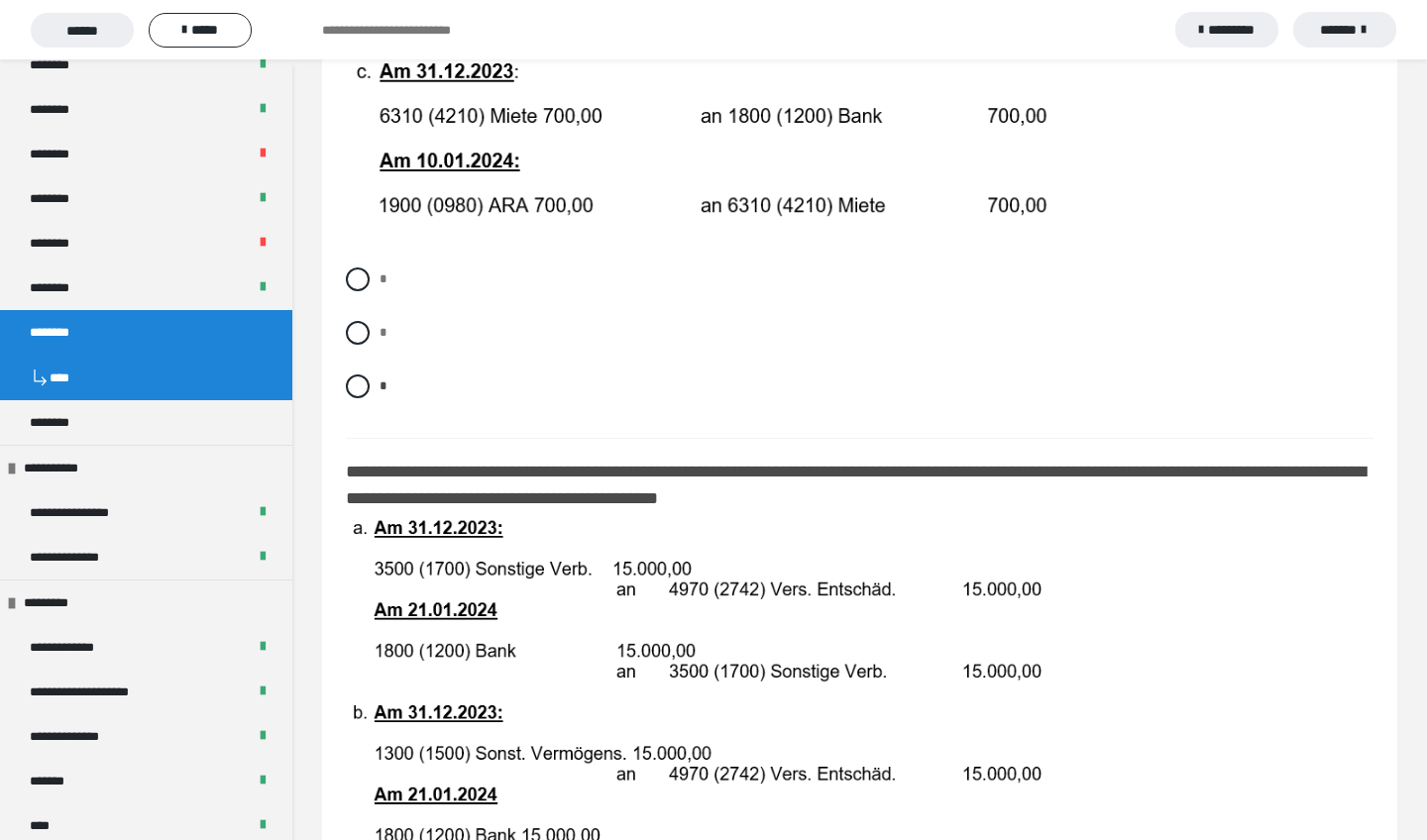 scroll, scrollTop: 1682, scrollLeft: 0, axis: vertical 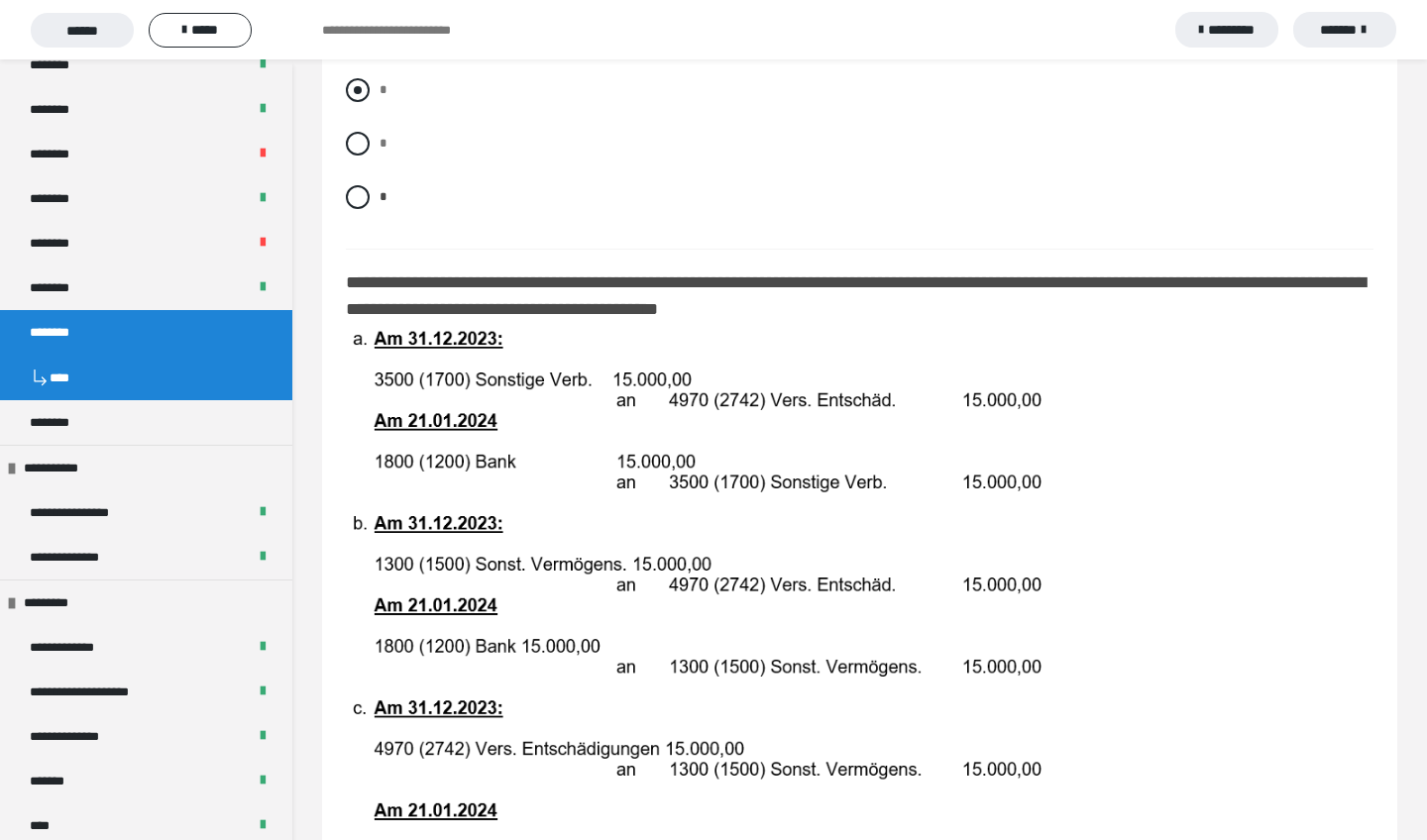 click at bounding box center [358, 90] 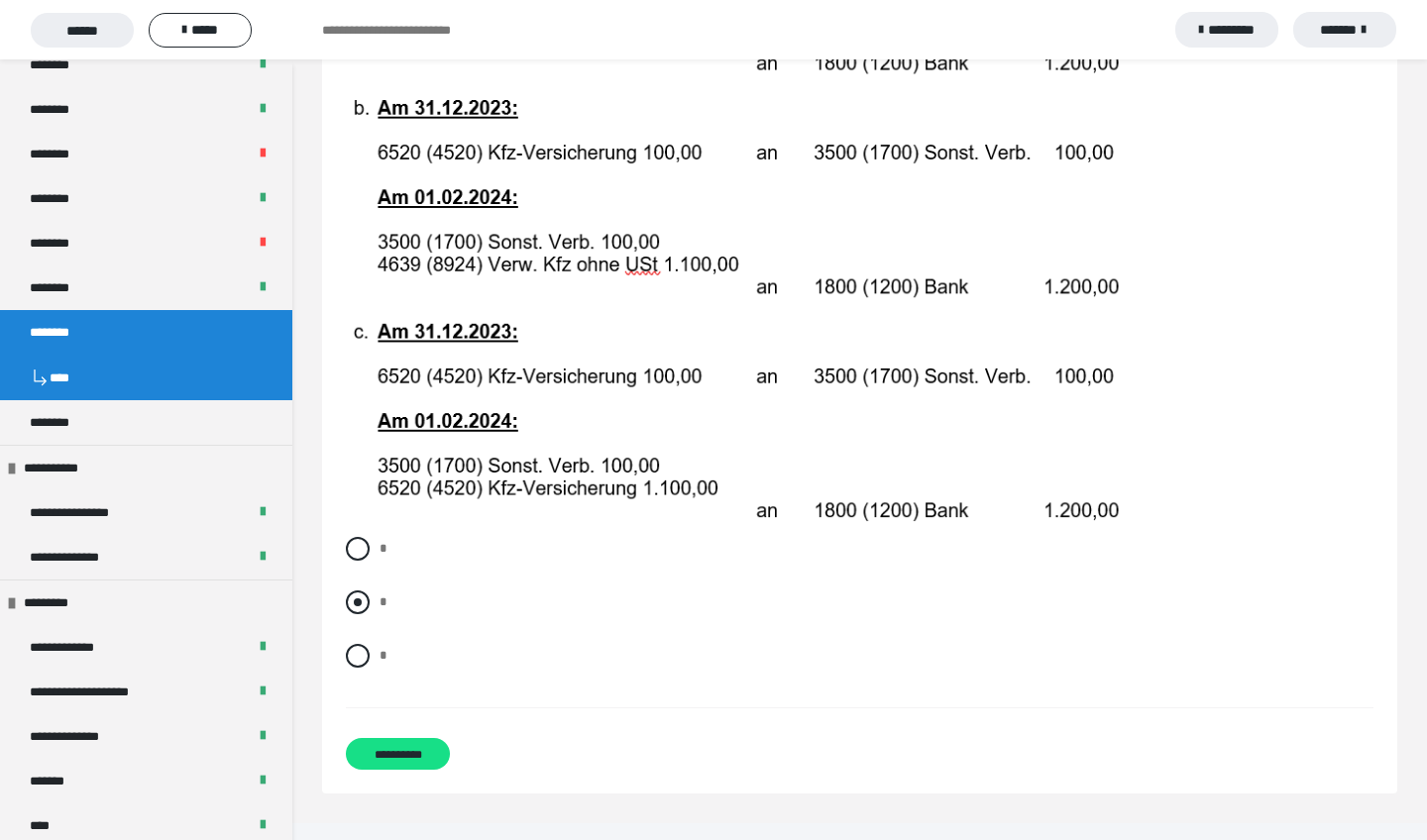 scroll, scrollTop: 3889, scrollLeft: 0, axis: vertical 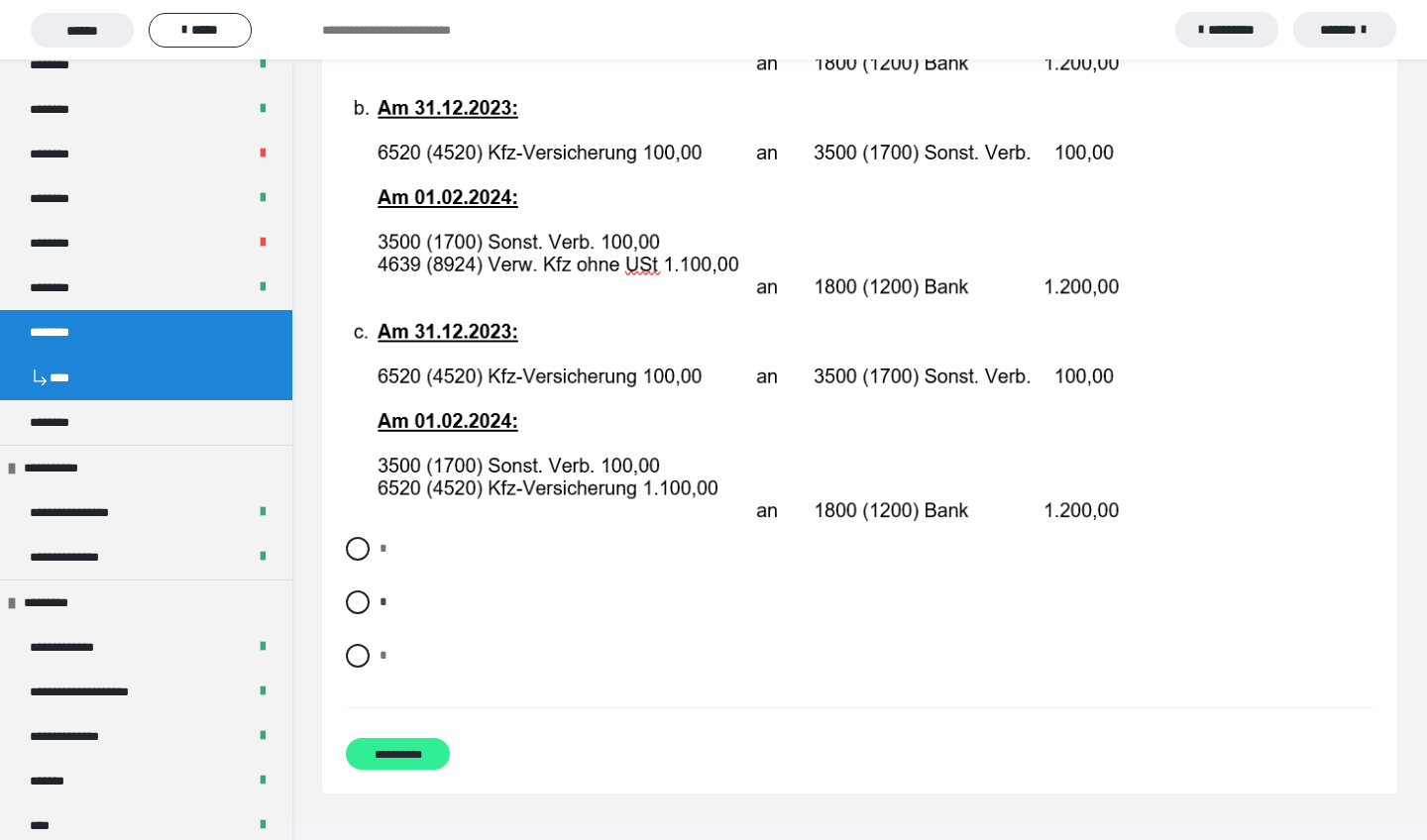 click on "**********" at bounding box center (397, 754) 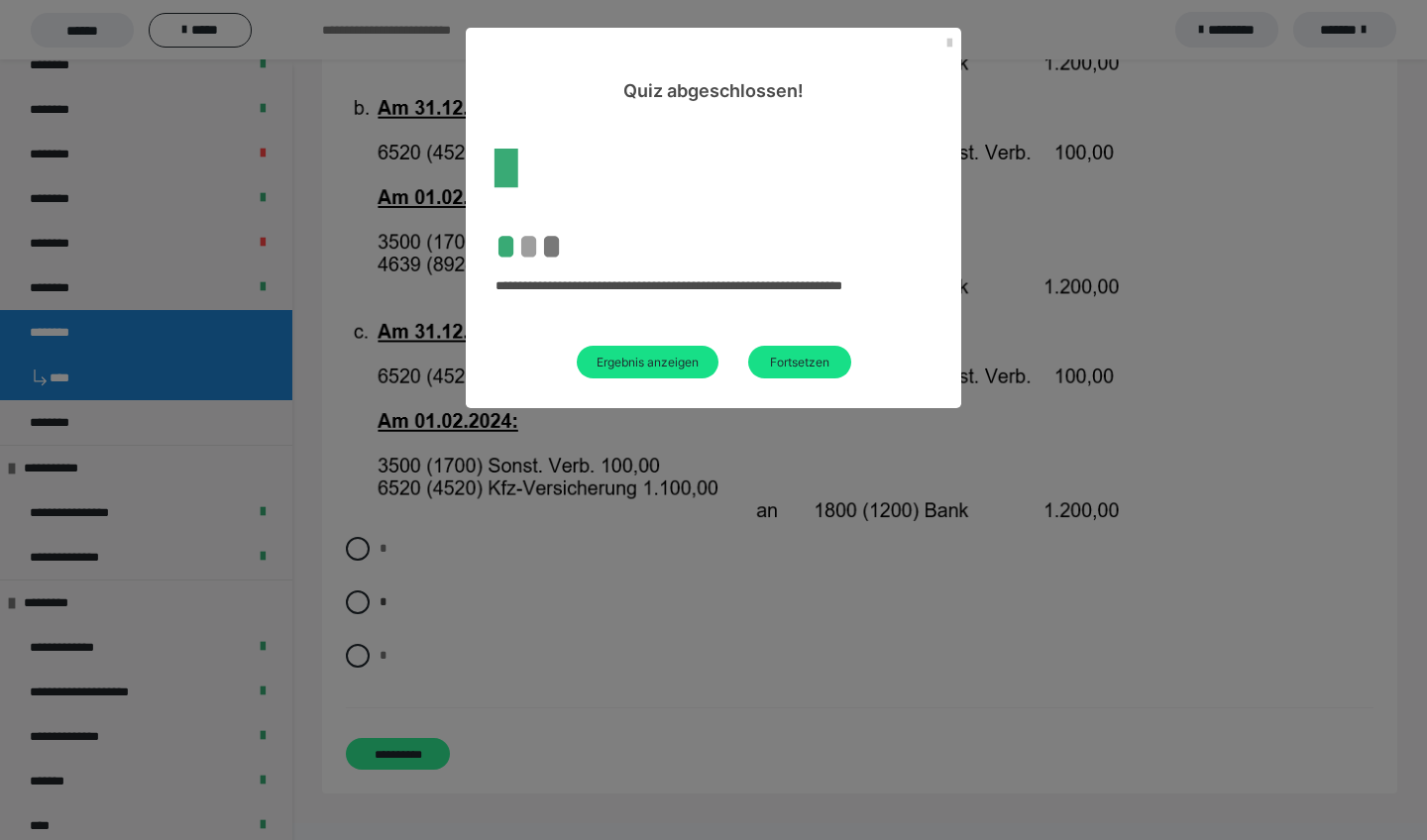 scroll, scrollTop: 59, scrollLeft: 0, axis: vertical 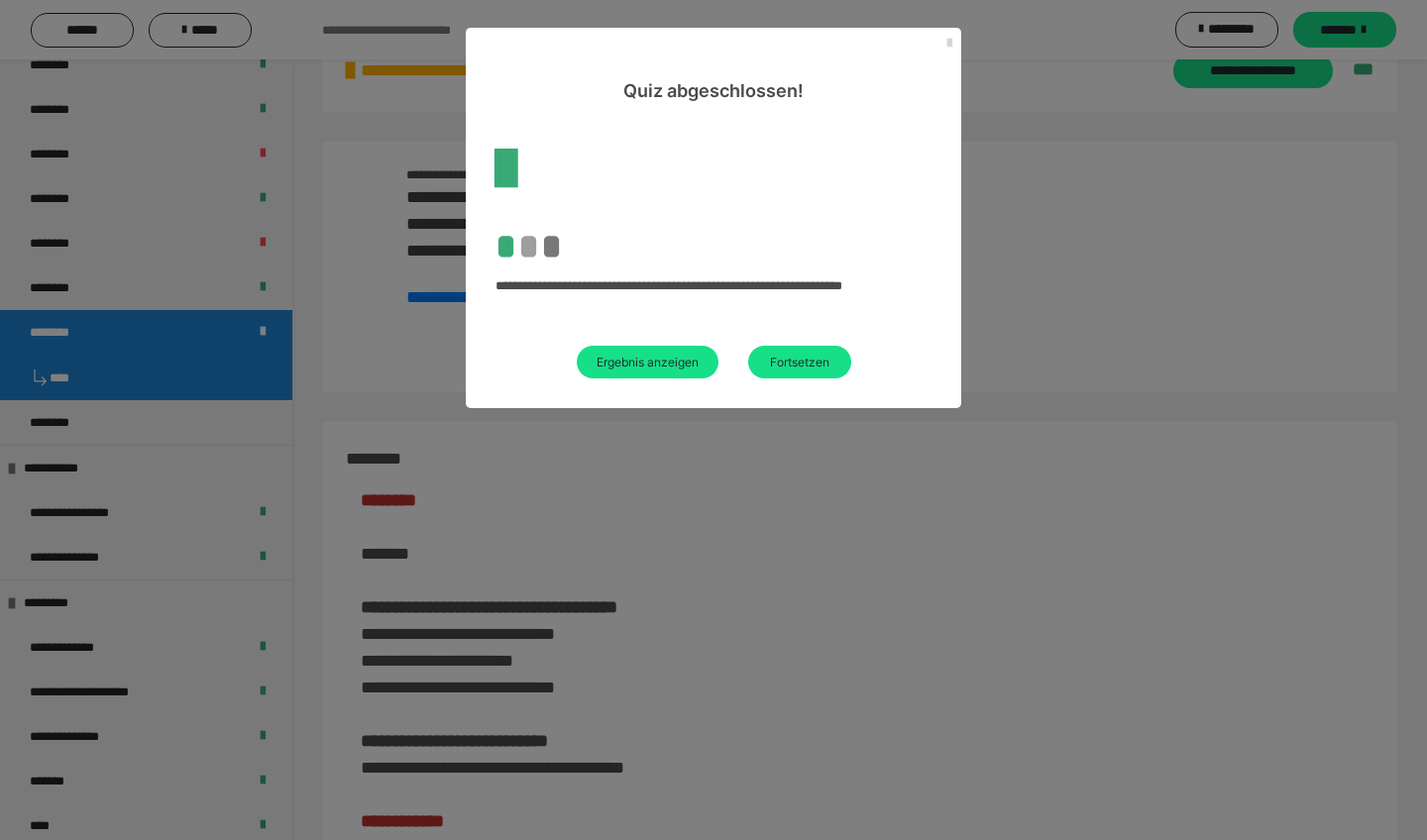 click at bounding box center [949, 44] 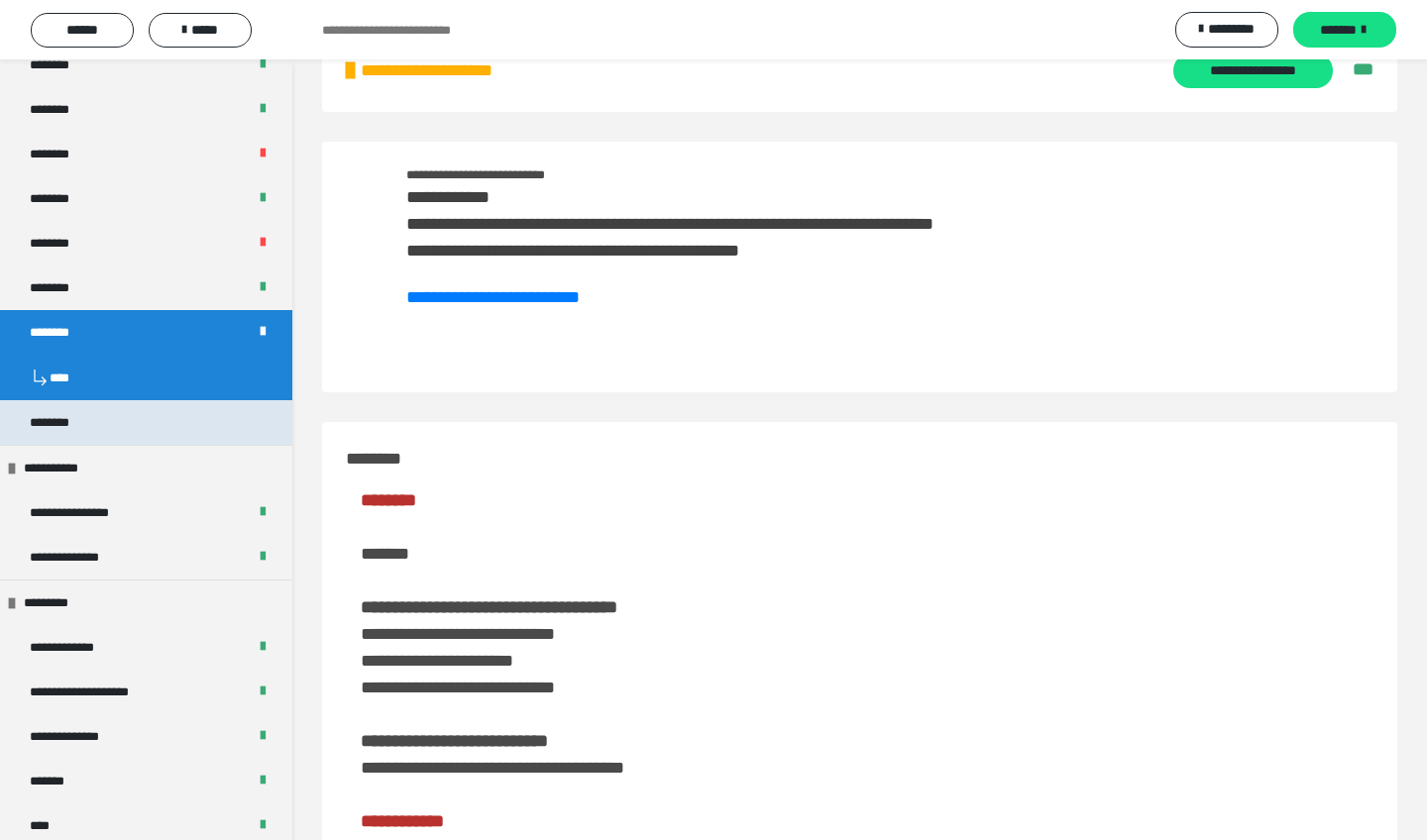 click on "********" at bounding box center [146, 422] 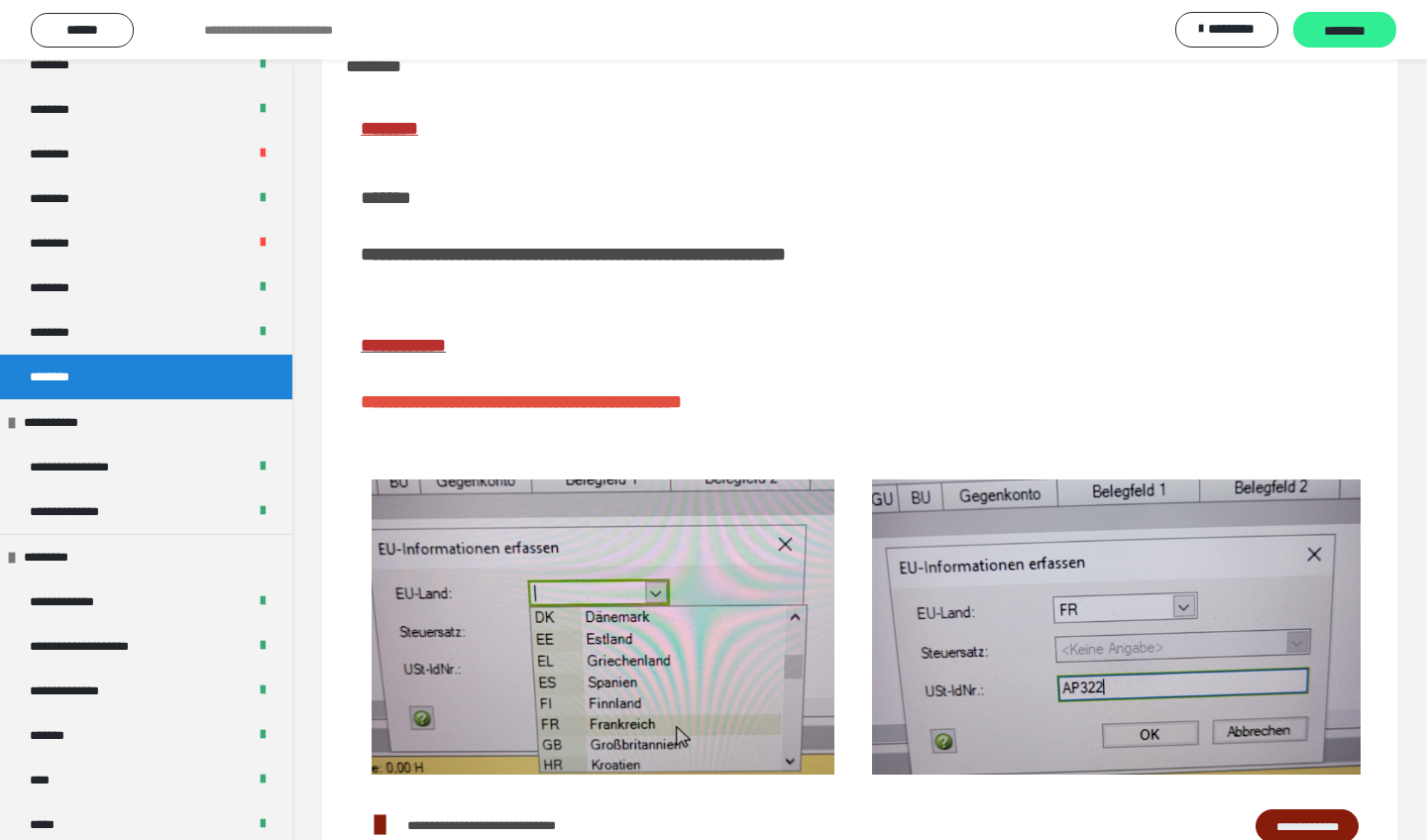click on "********" at bounding box center [1345, 31] 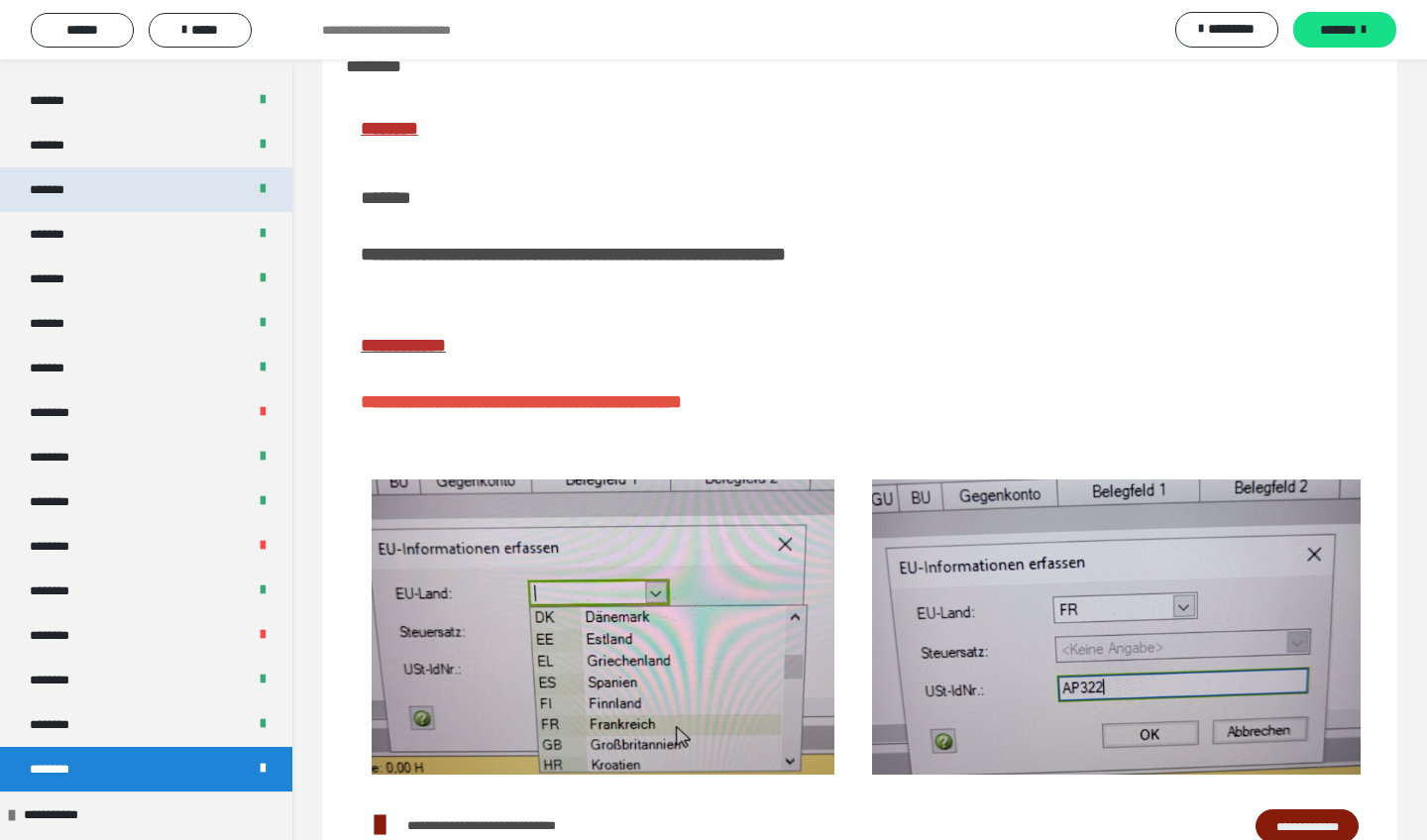 scroll, scrollTop: 809, scrollLeft: 0, axis: vertical 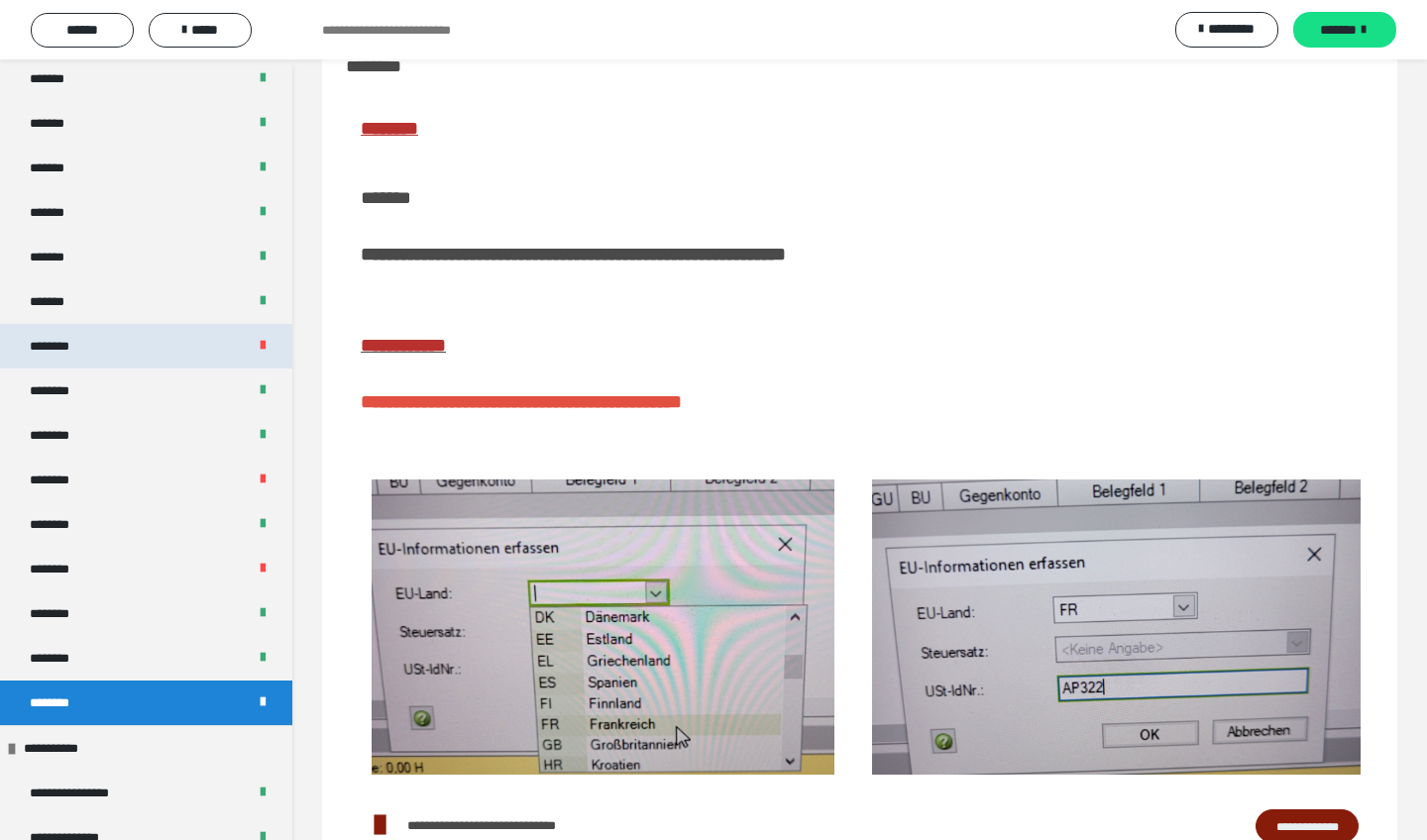 click on "********" at bounding box center (146, 346) 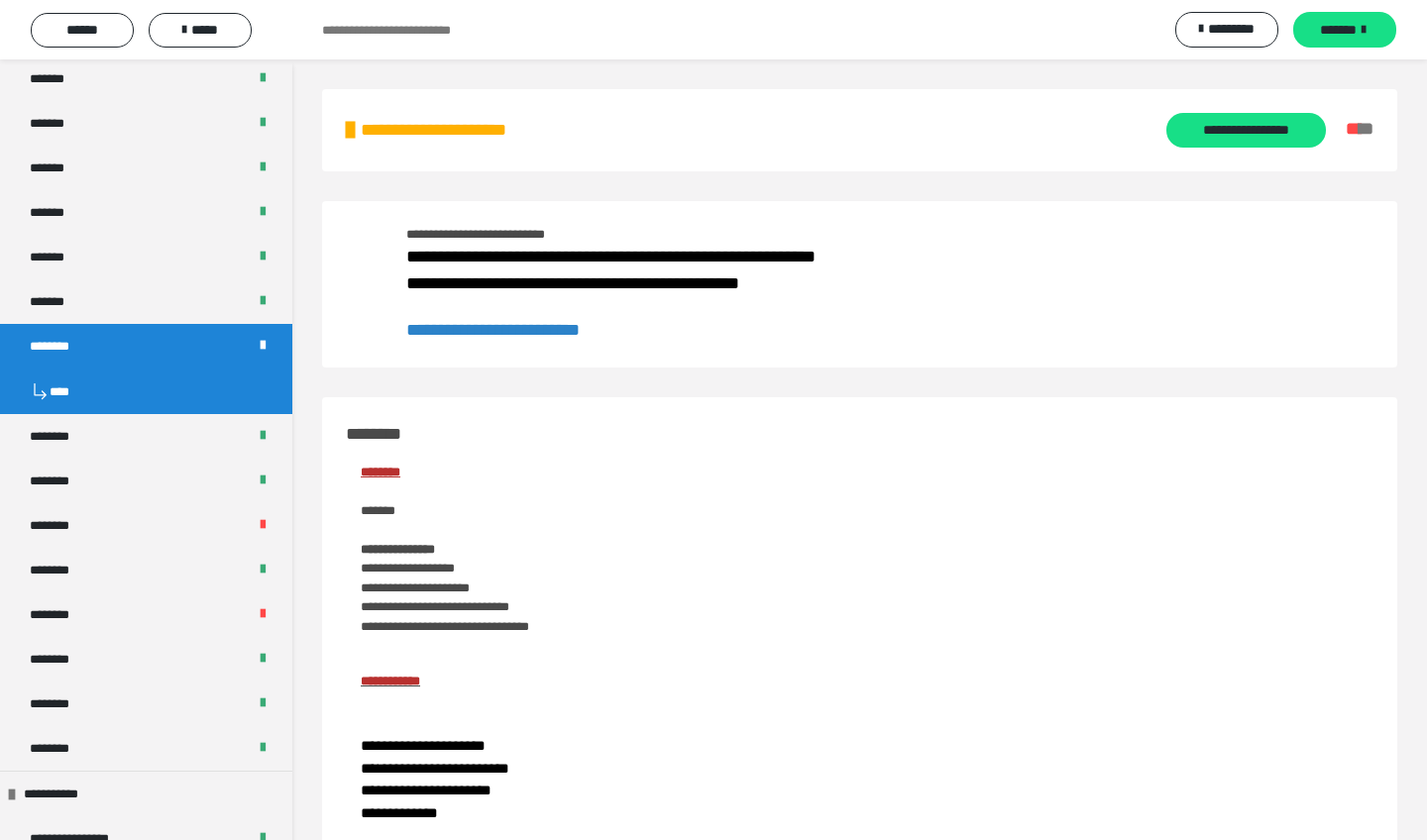 scroll, scrollTop: 0, scrollLeft: 0, axis: both 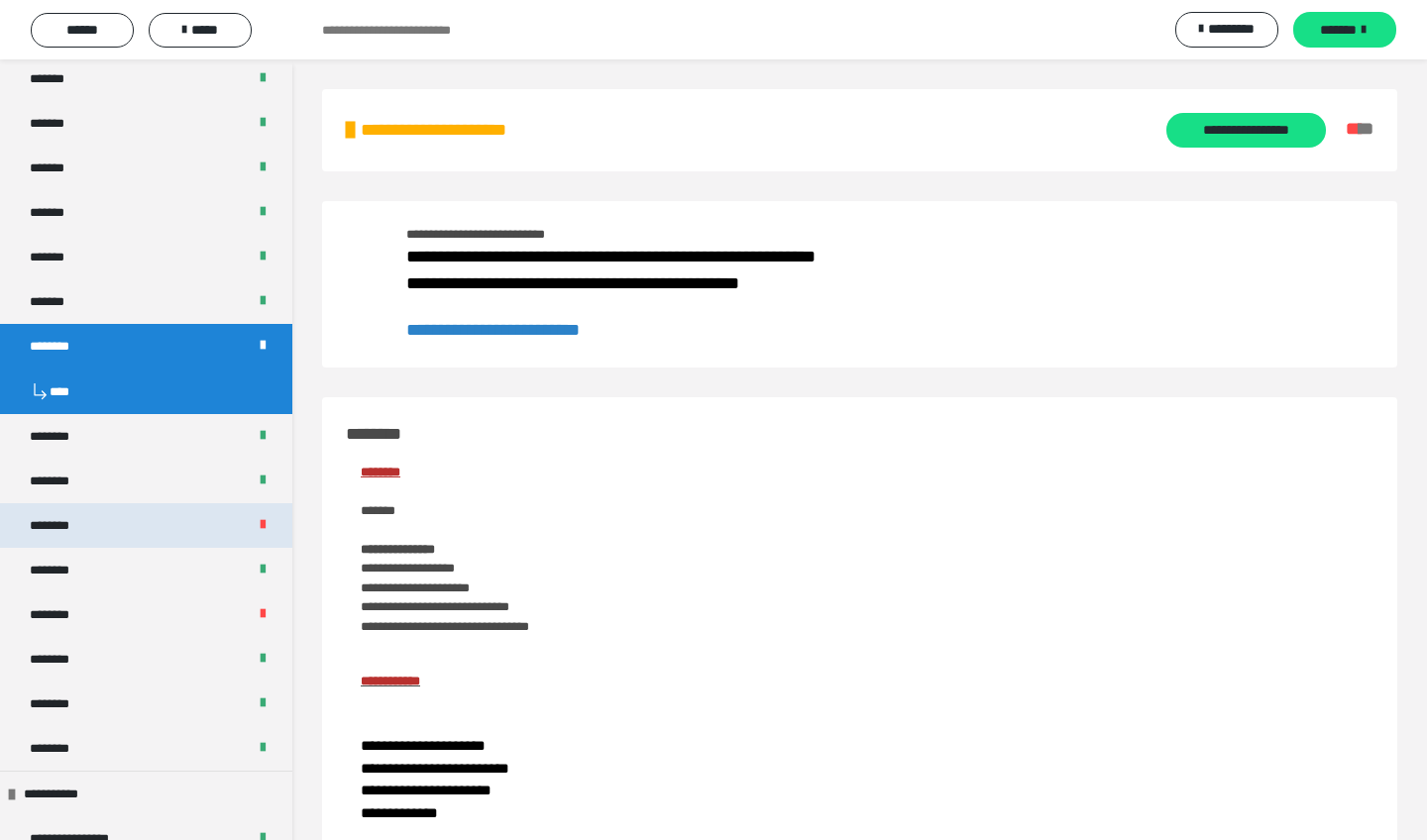 click on "********" at bounding box center (146, 525) 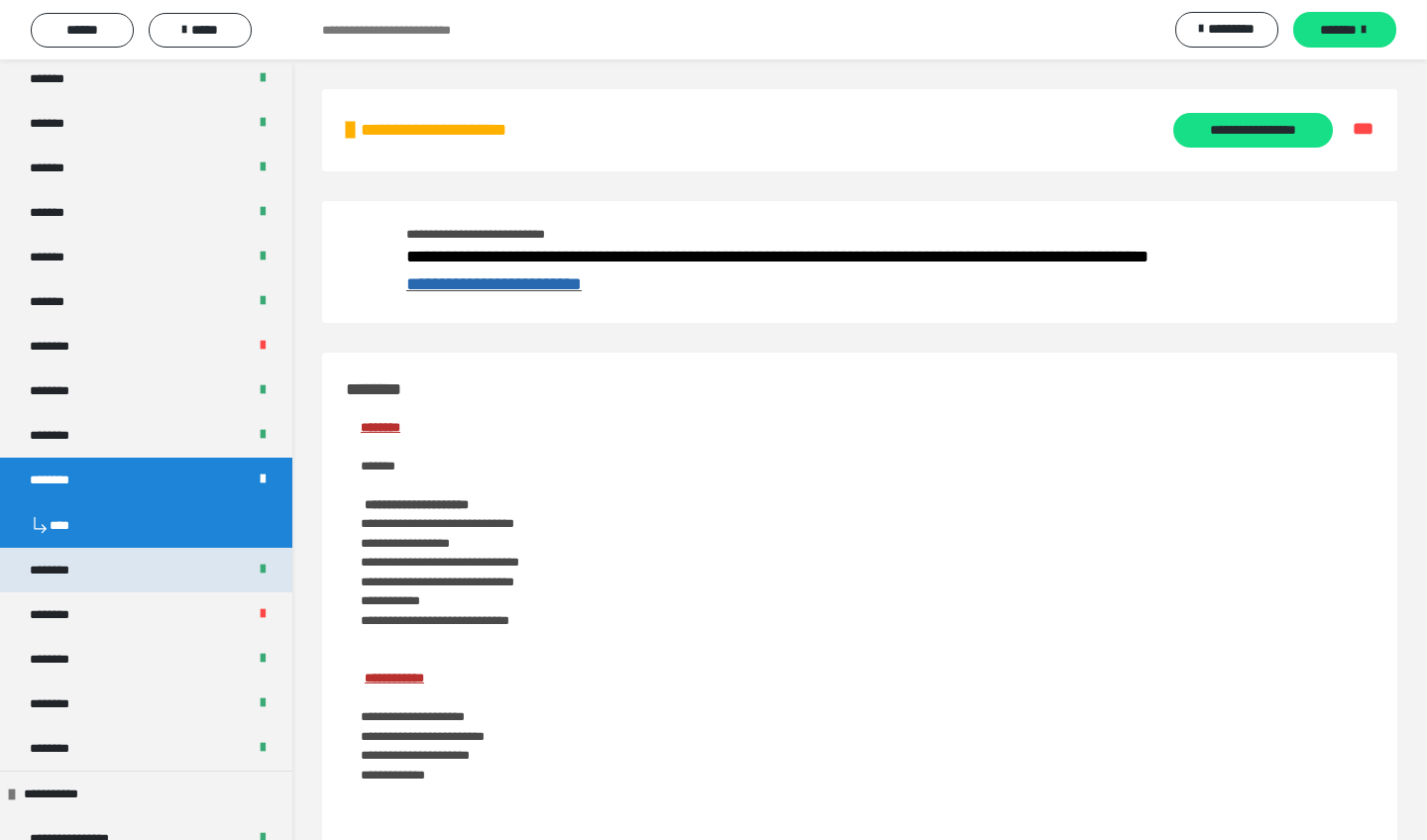 click on "********" at bounding box center (146, 570) 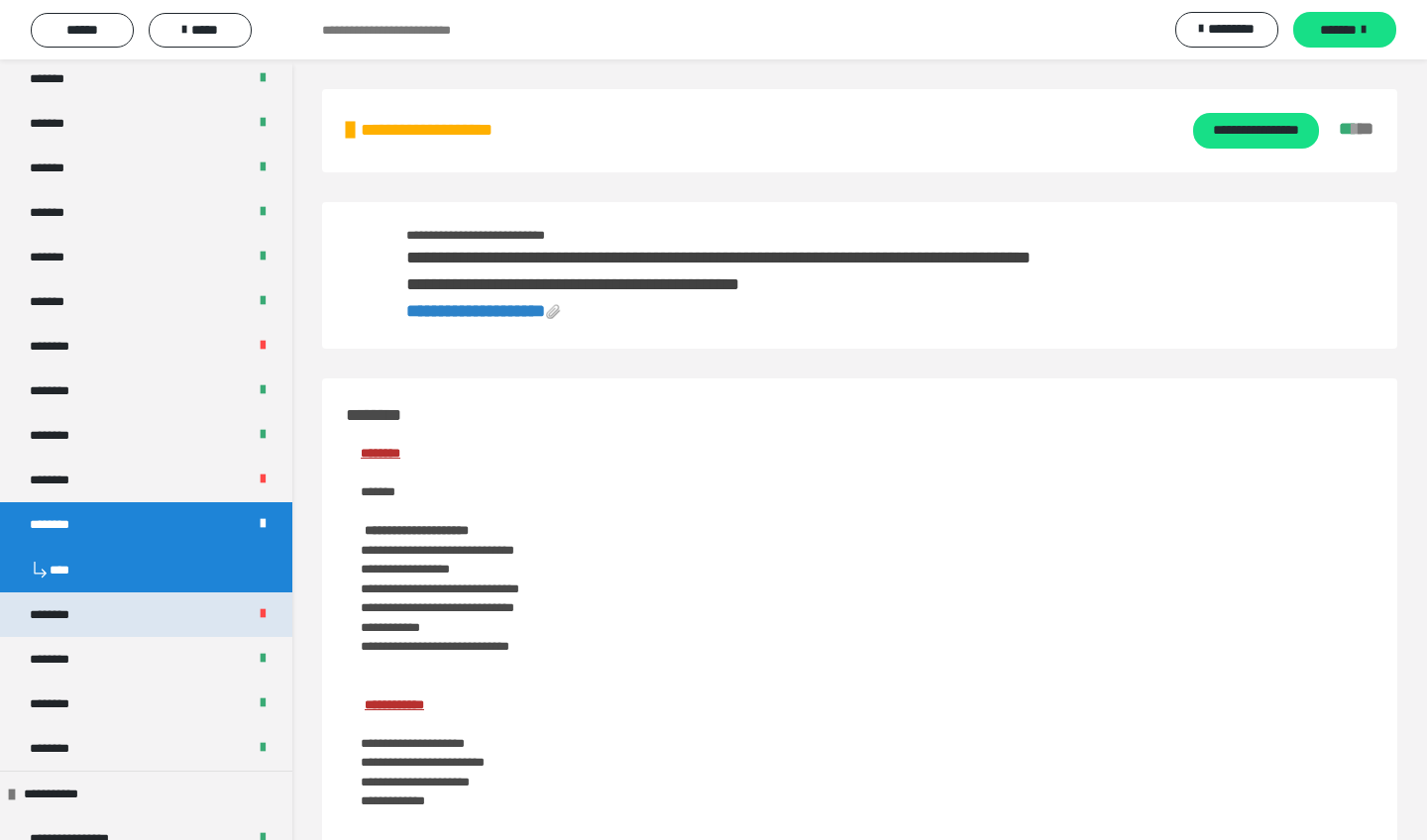 click on "********" at bounding box center [146, 614] 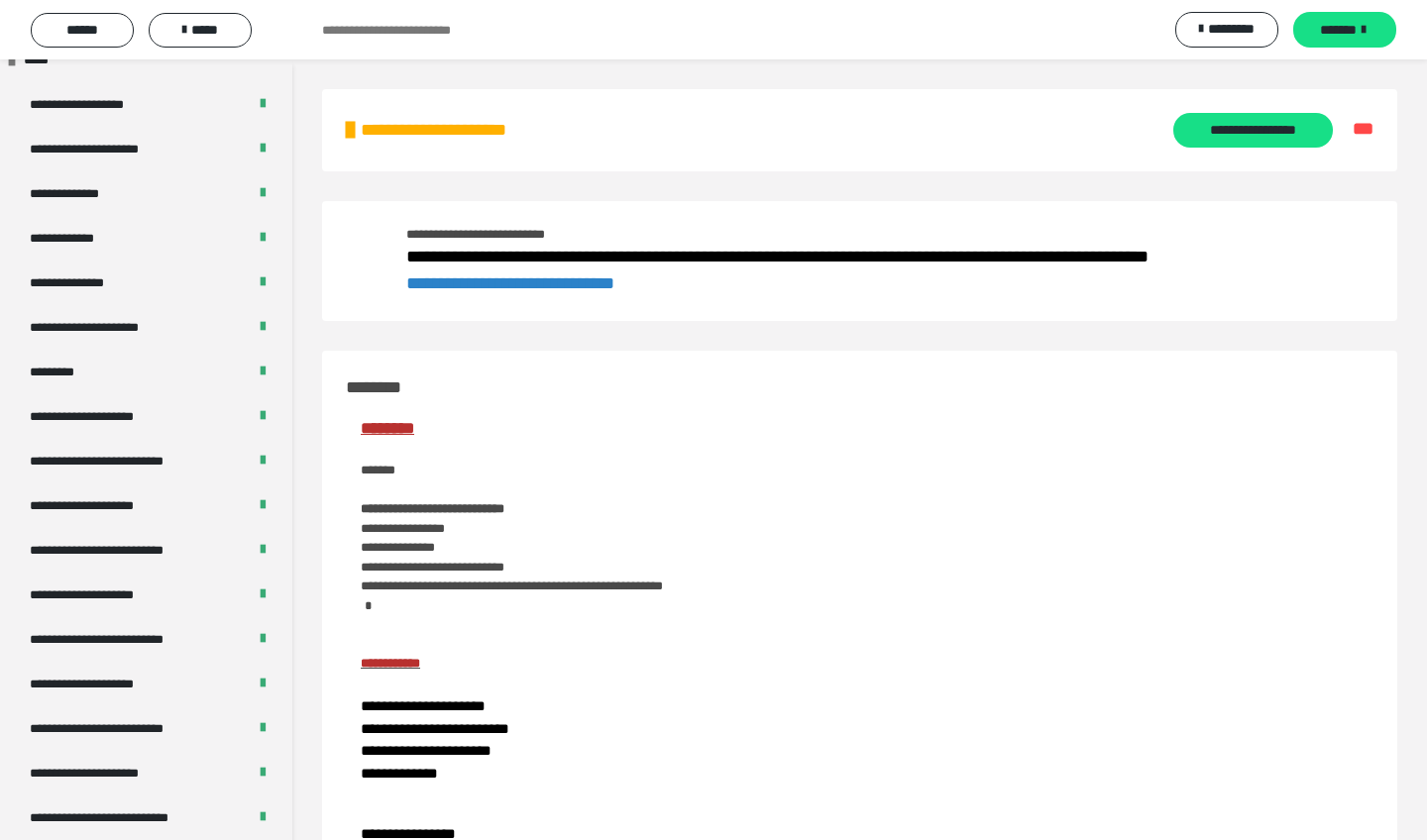 scroll, scrollTop: 2370, scrollLeft: 0, axis: vertical 